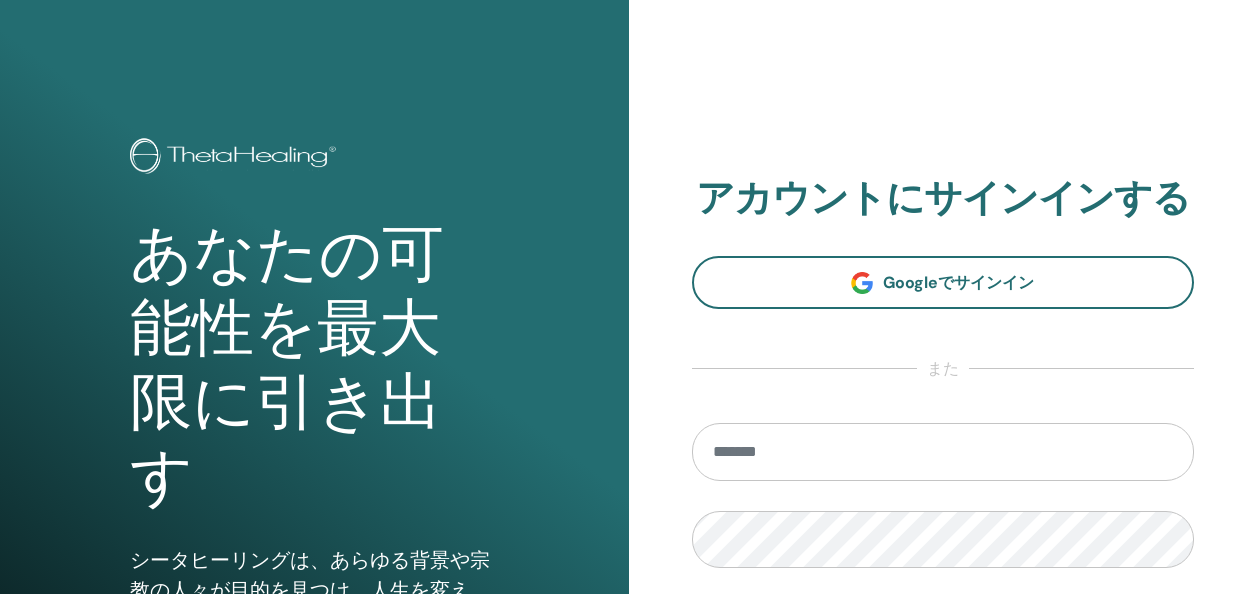 scroll, scrollTop: 0, scrollLeft: 0, axis: both 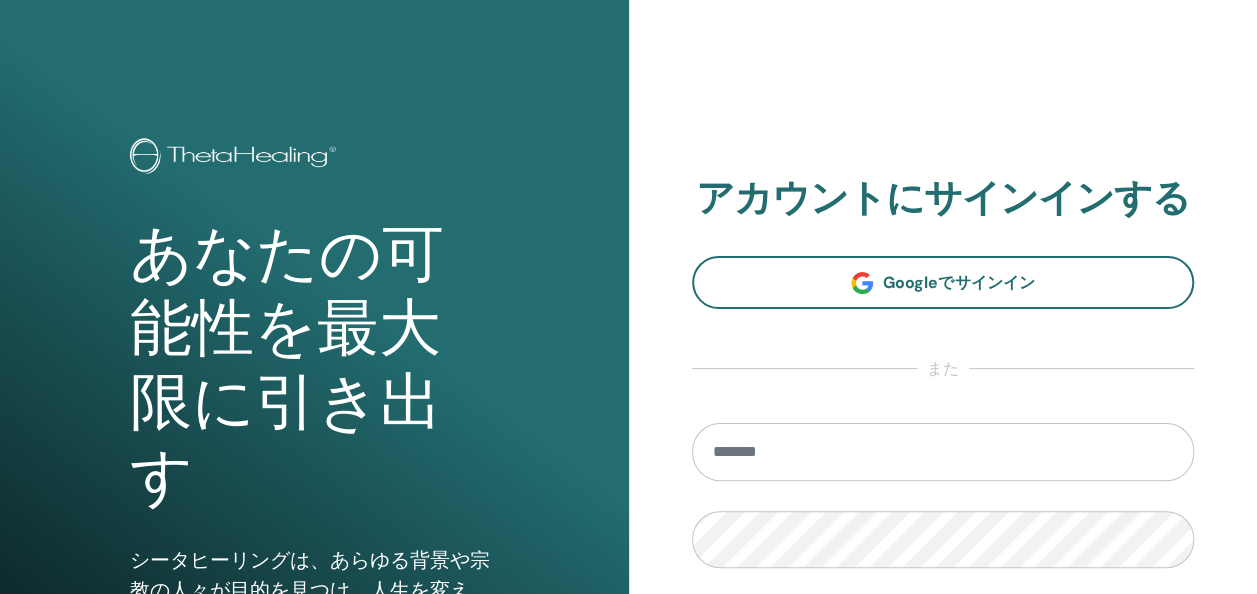 type on "**********" 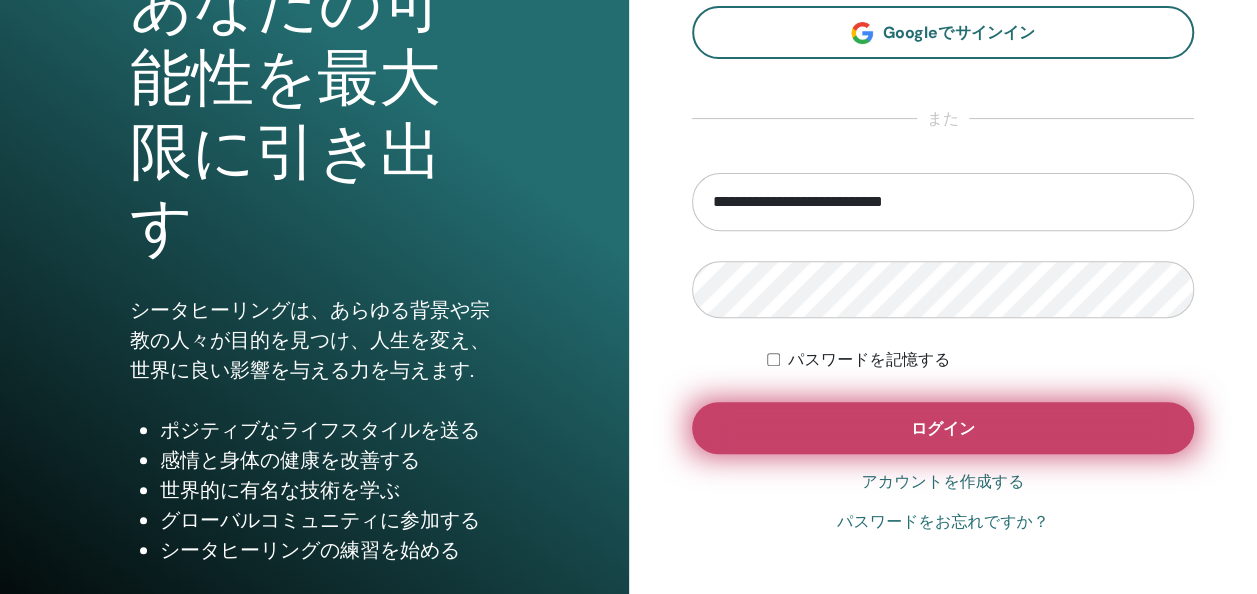 scroll, scrollTop: 251, scrollLeft: 0, axis: vertical 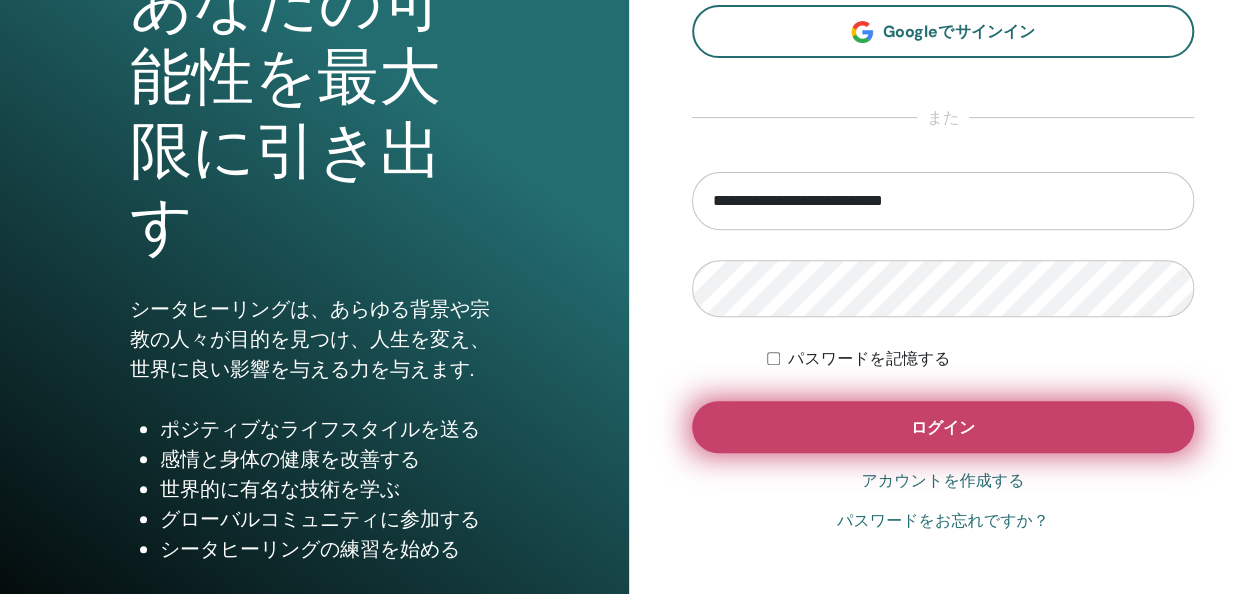 click on "ログイン" at bounding box center [943, 427] 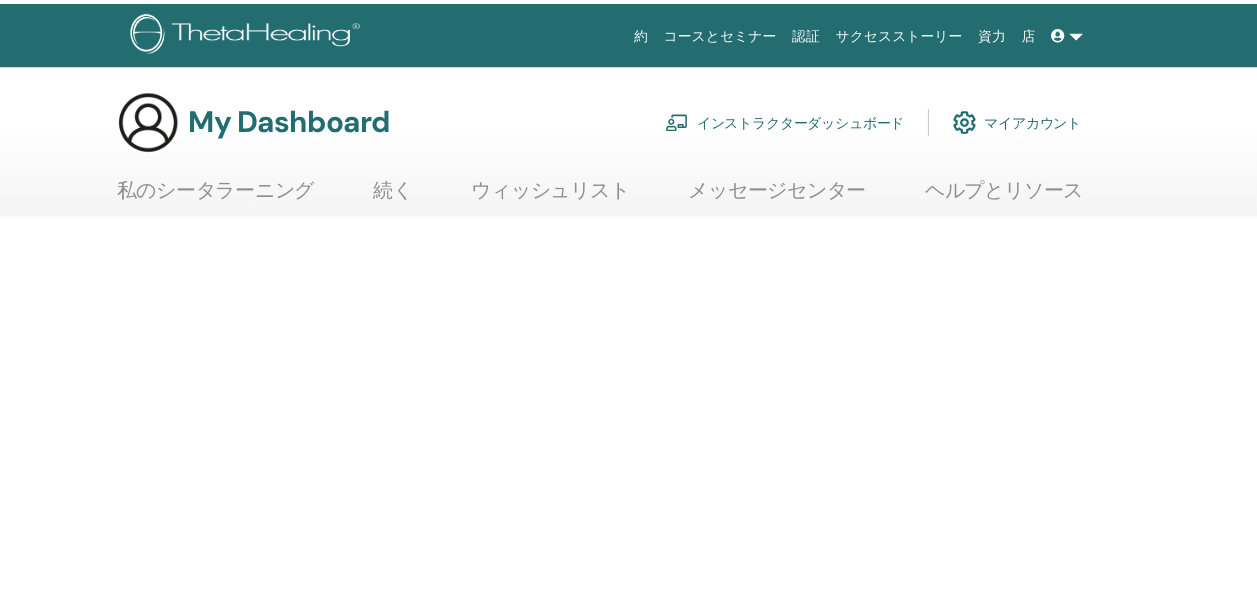 scroll, scrollTop: 0, scrollLeft: 0, axis: both 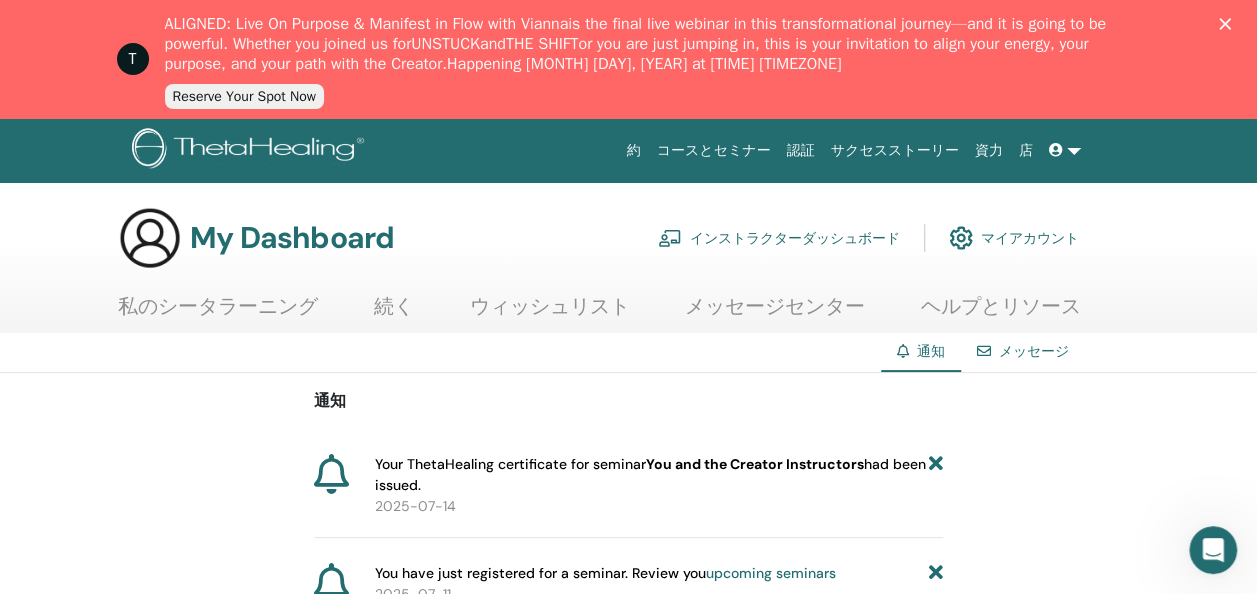 click at bounding box center [331, 474] 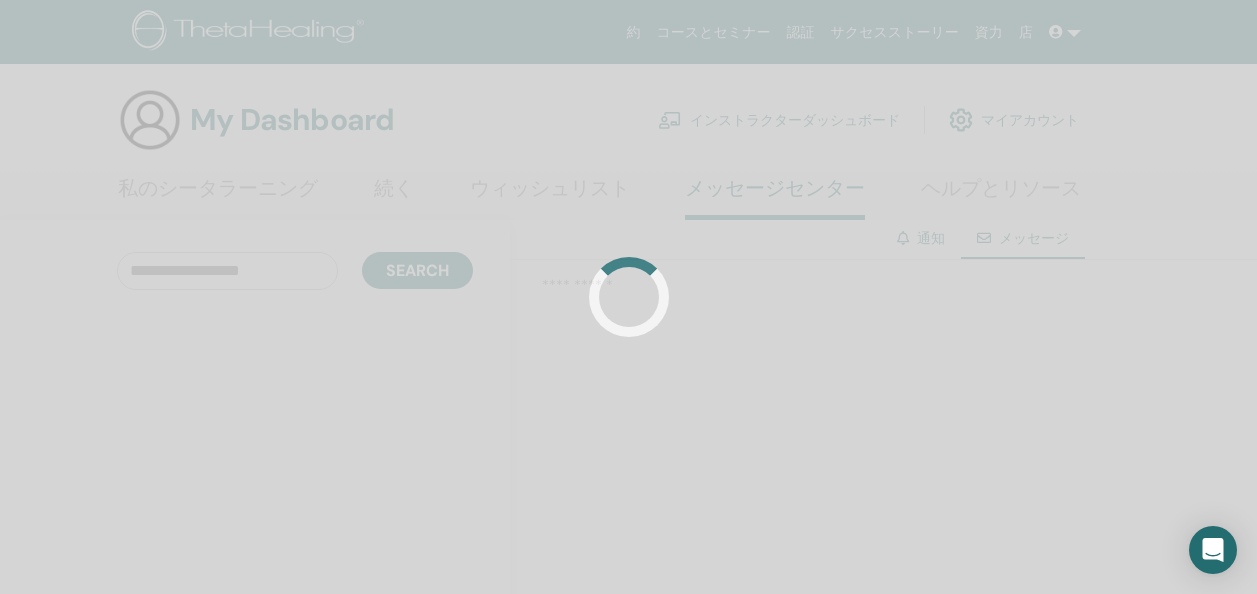 scroll, scrollTop: 0, scrollLeft: 0, axis: both 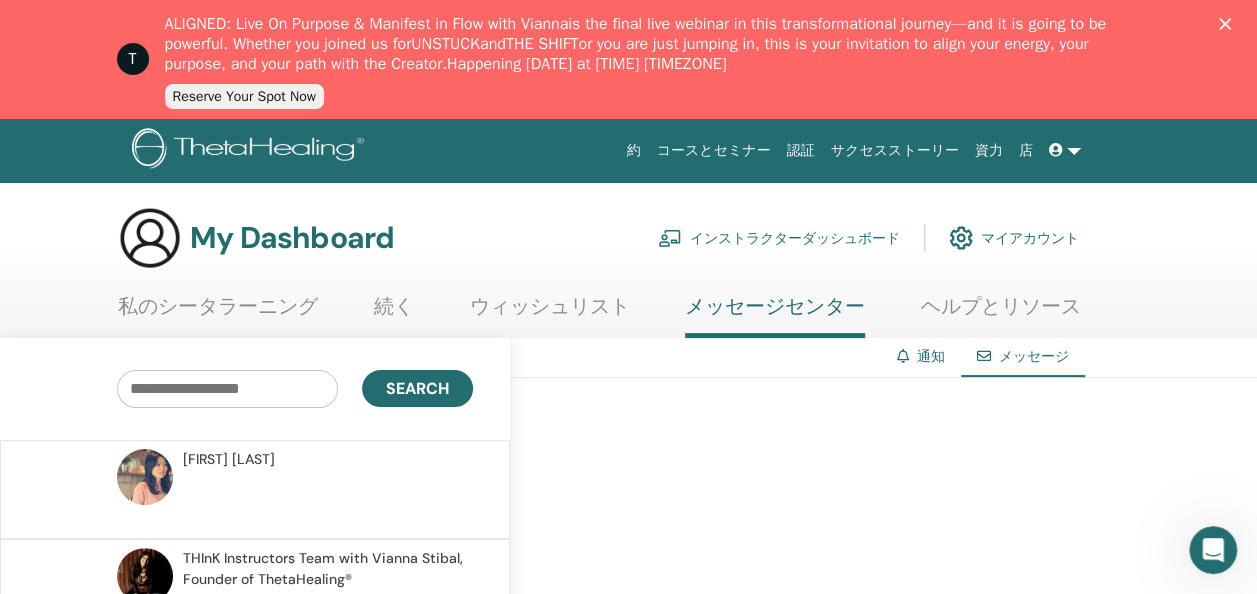 click on "通知" at bounding box center [931, 356] 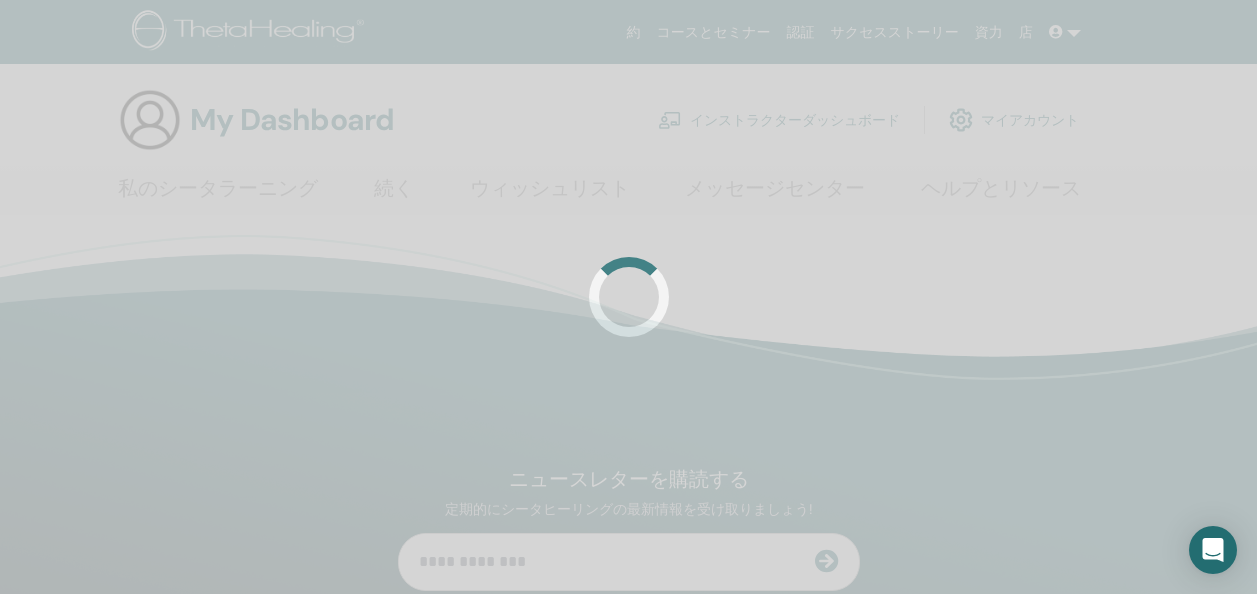 scroll, scrollTop: 0, scrollLeft: 0, axis: both 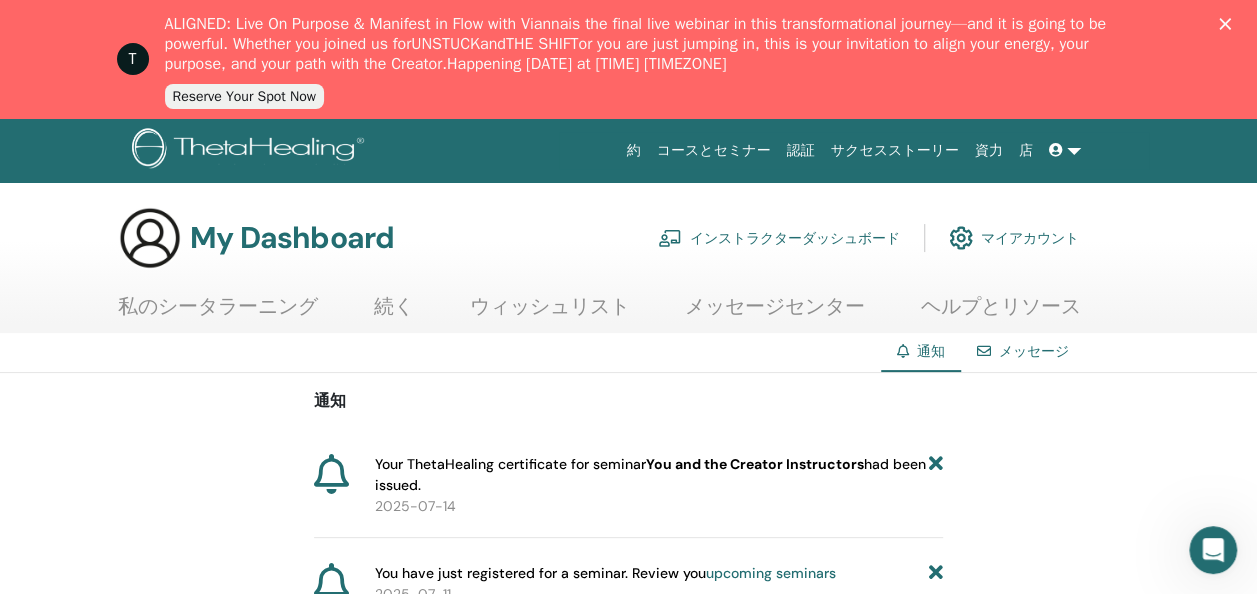 click on "私のシータラーニング" at bounding box center [218, 313] 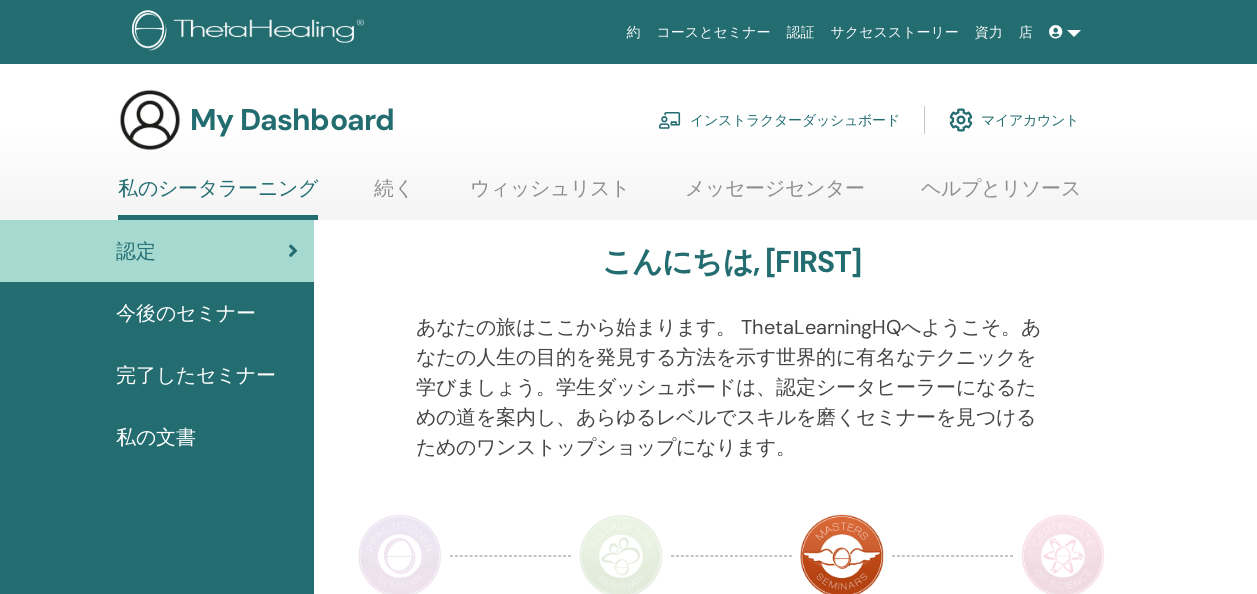 scroll, scrollTop: 0, scrollLeft: 0, axis: both 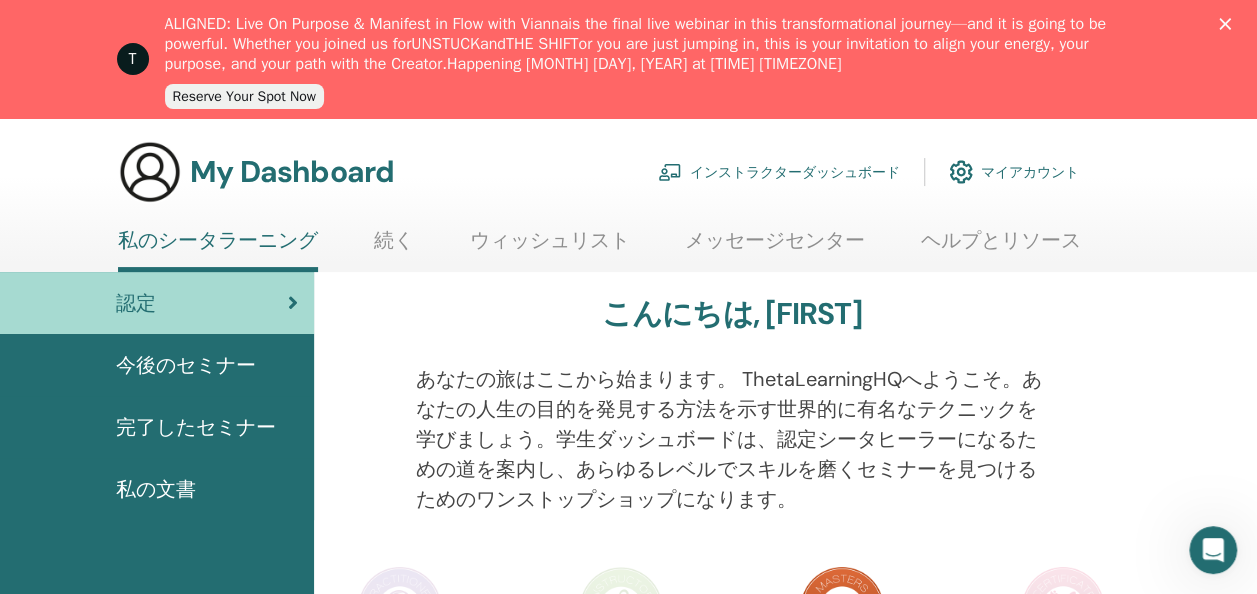 click on "インストラクターダッシュボード" at bounding box center [779, 172] 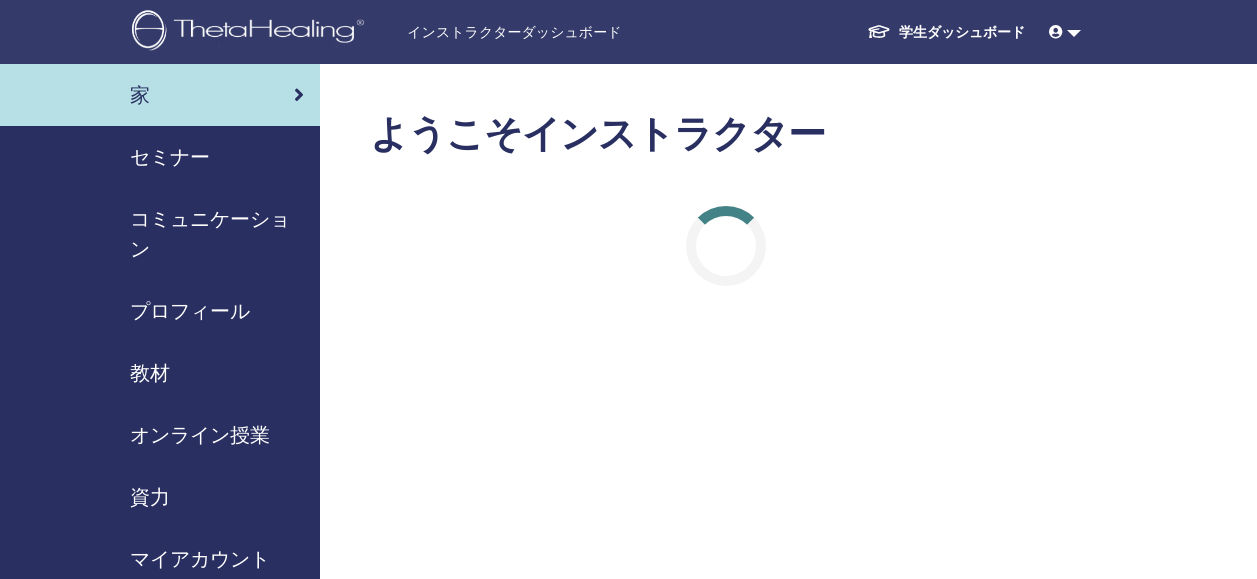 scroll, scrollTop: 0, scrollLeft: 0, axis: both 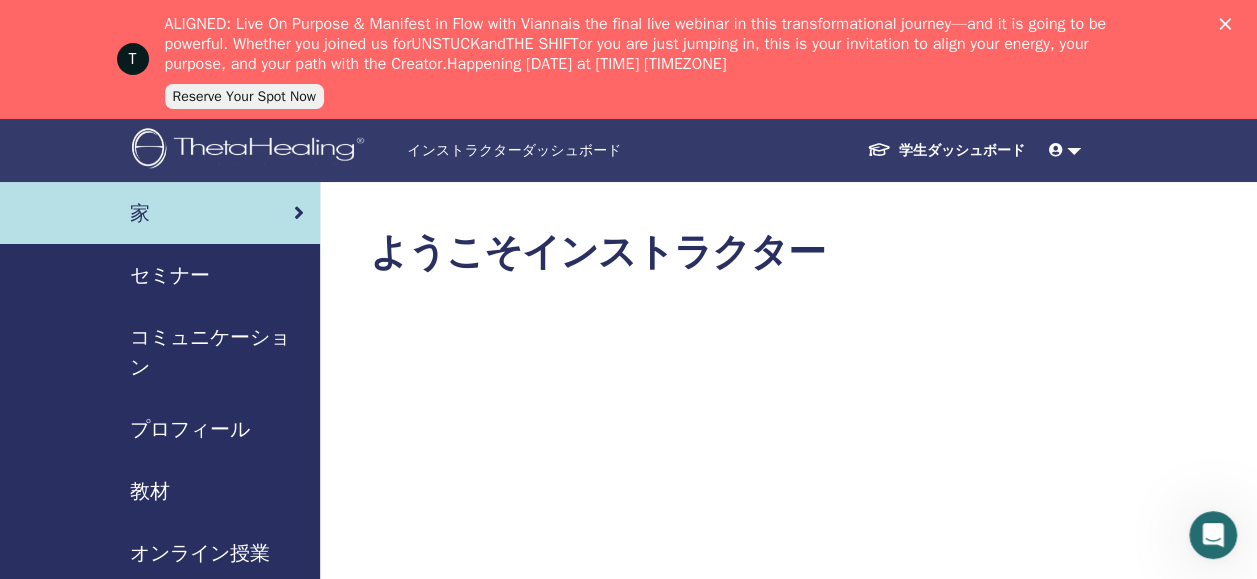 drag, startPoint x: 1264, startPoint y: 426, endPoint x: 1092, endPoint y: 112, distance: 358.02234 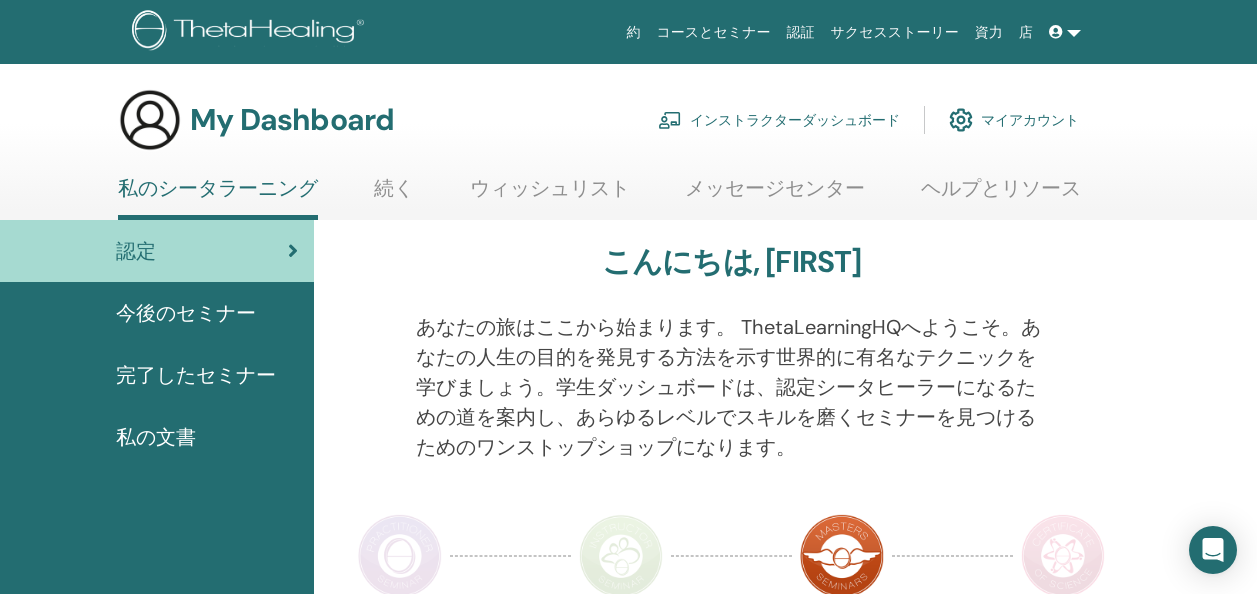 scroll, scrollTop: 0, scrollLeft: 0, axis: both 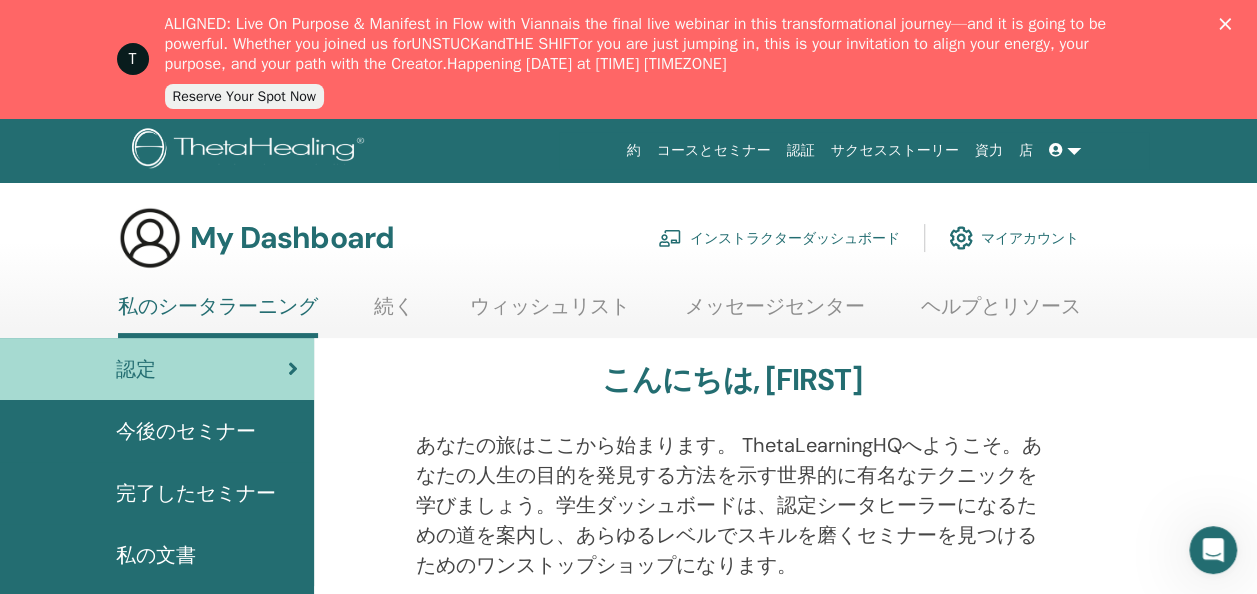 click on "完了したセミナー" at bounding box center [196, 493] 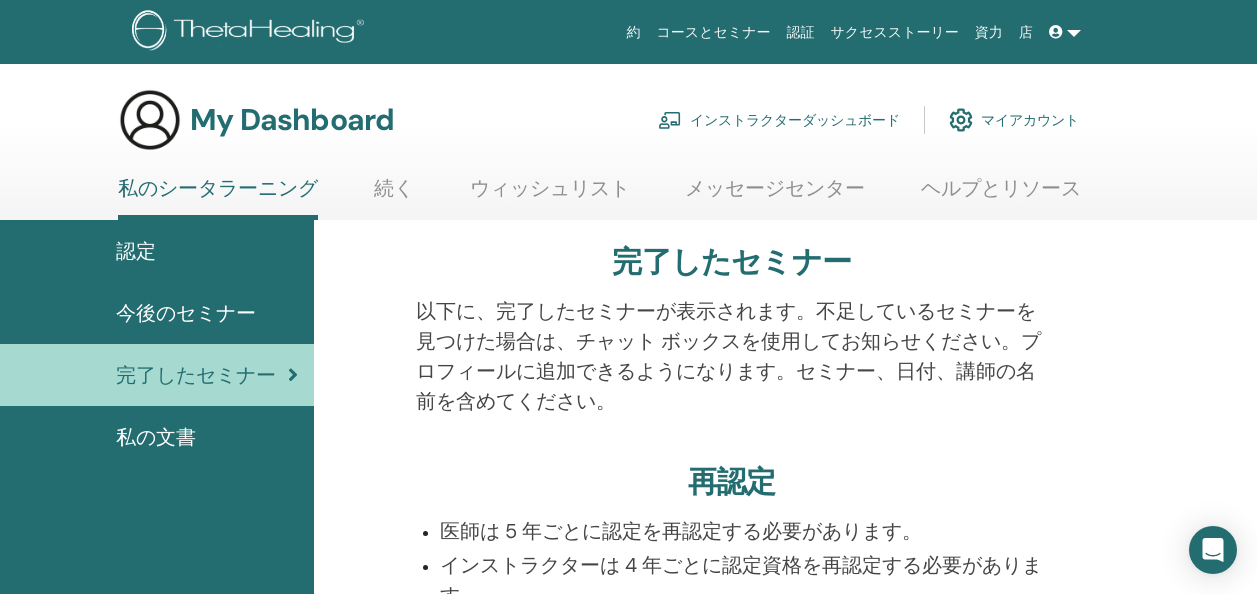 scroll, scrollTop: 0, scrollLeft: 0, axis: both 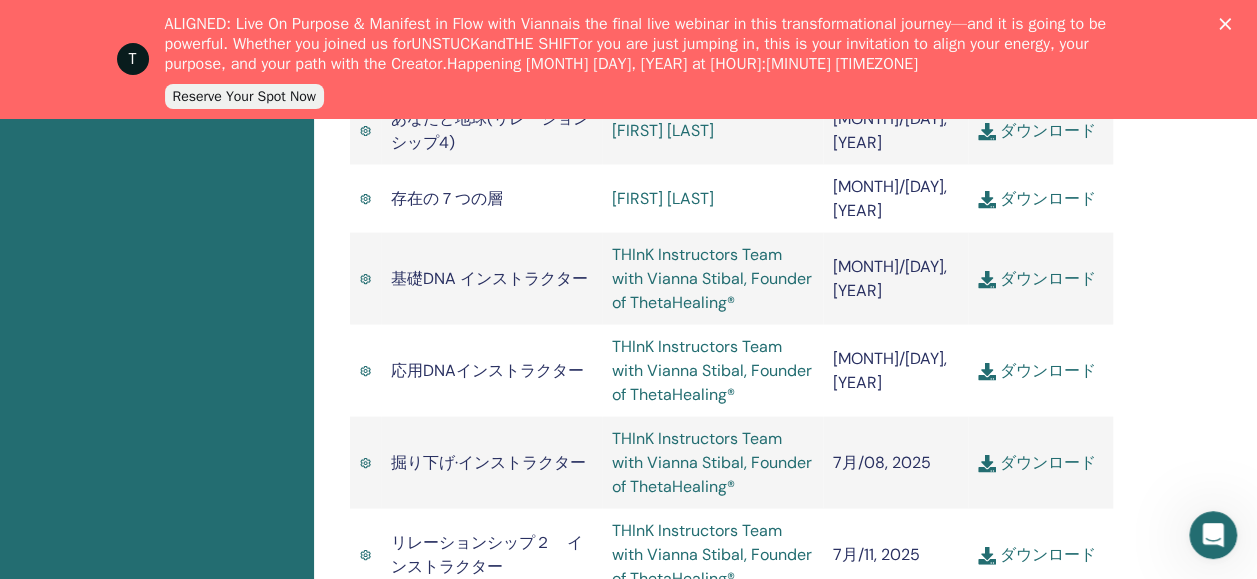 click on "THInK Instructors Team with Vianna Stibal, Founder of ThetaHealing®" at bounding box center (712, 713) 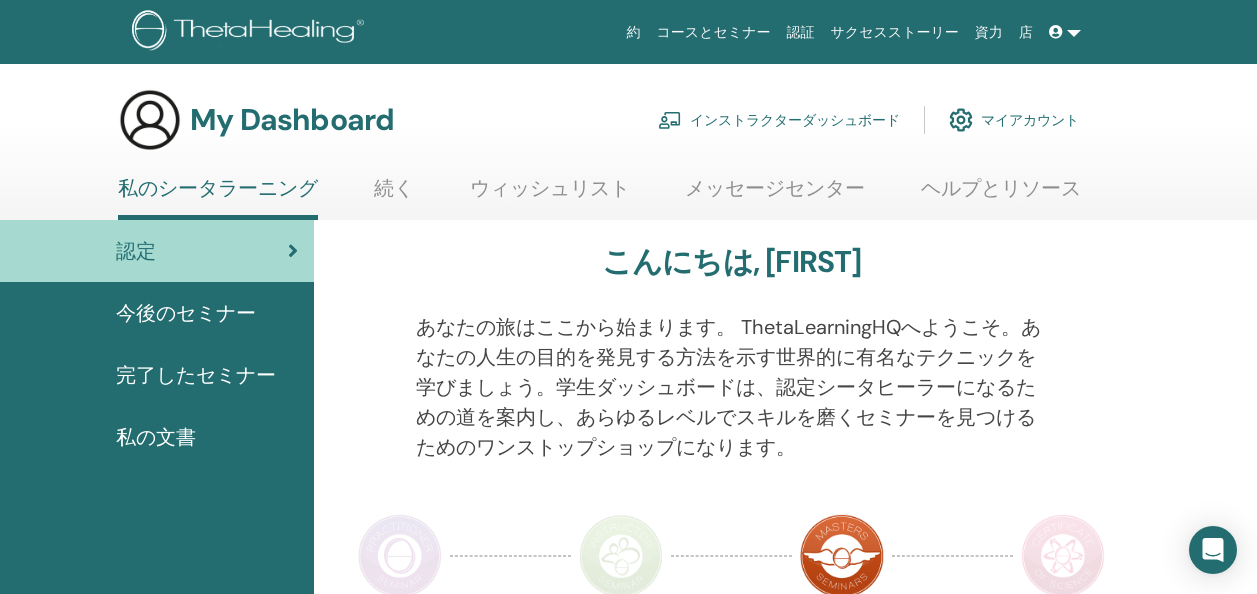 scroll, scrollTop: 0, scrollLeft: 0, axis: both 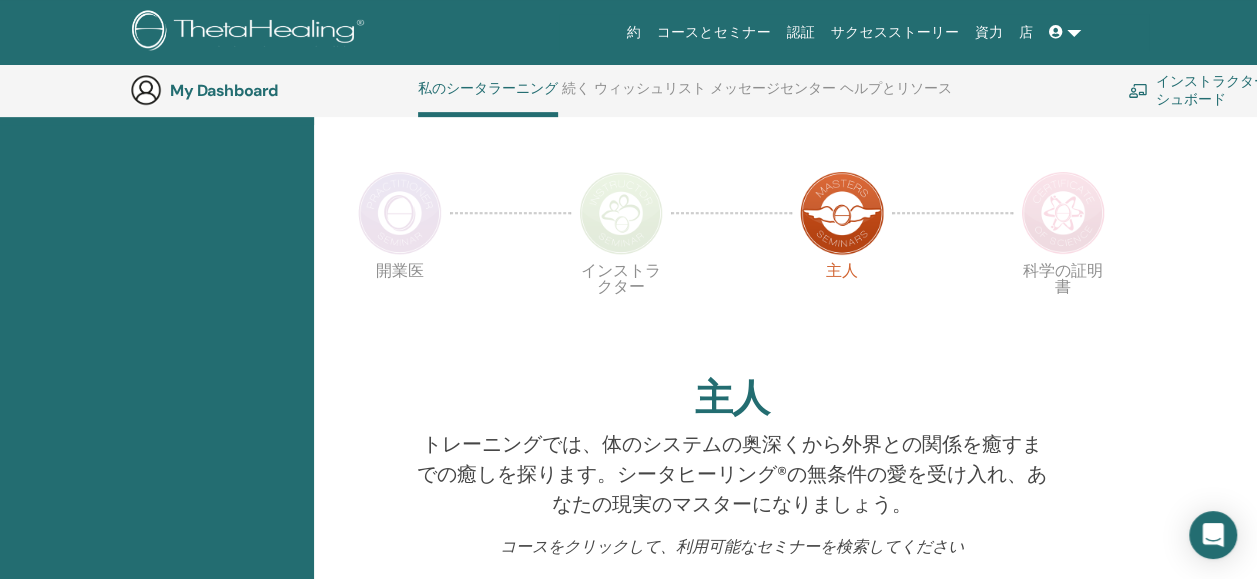 click at bounding box center (621, 213) 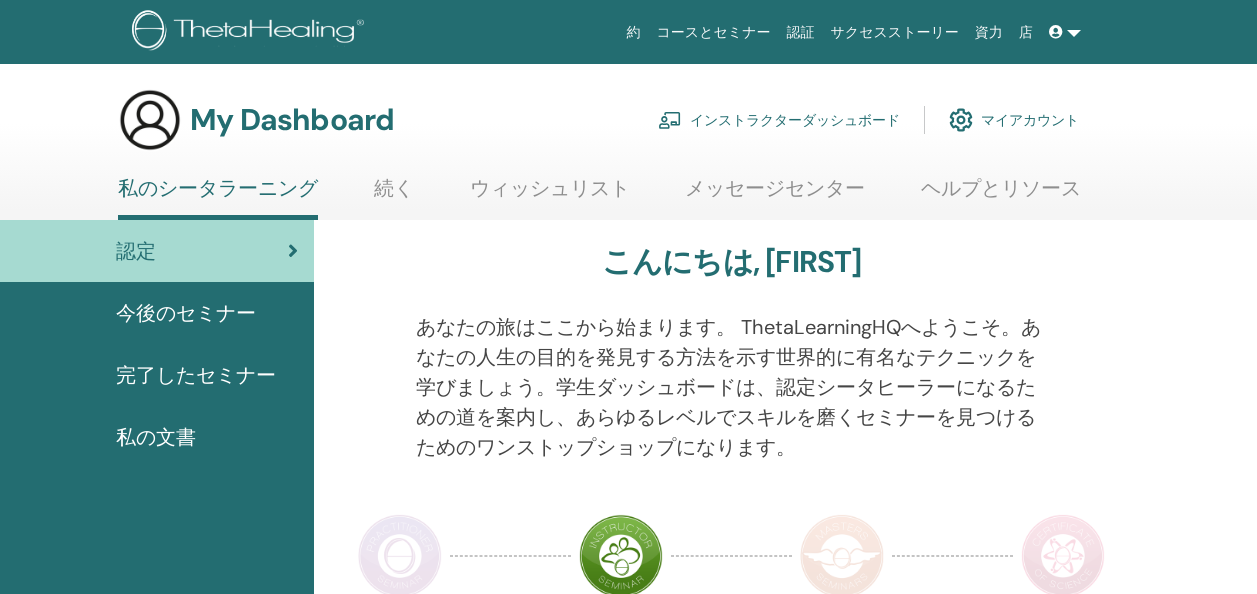 scroll, scrollTop: 0, scrollLeft: 0, axis: both 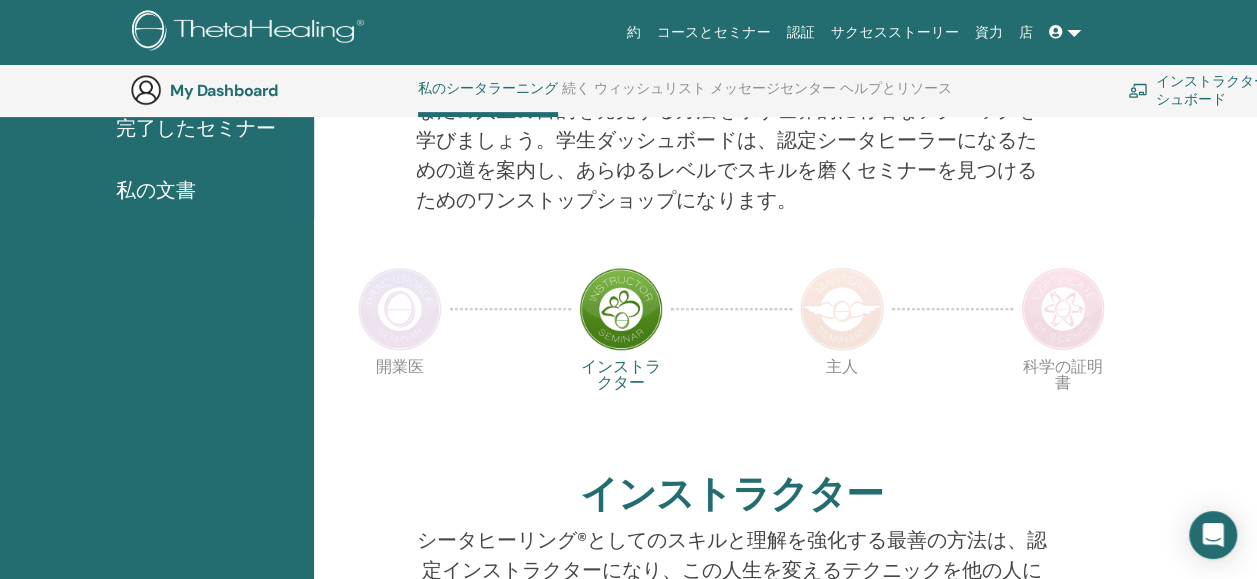 click at bounding box center (400, 309) 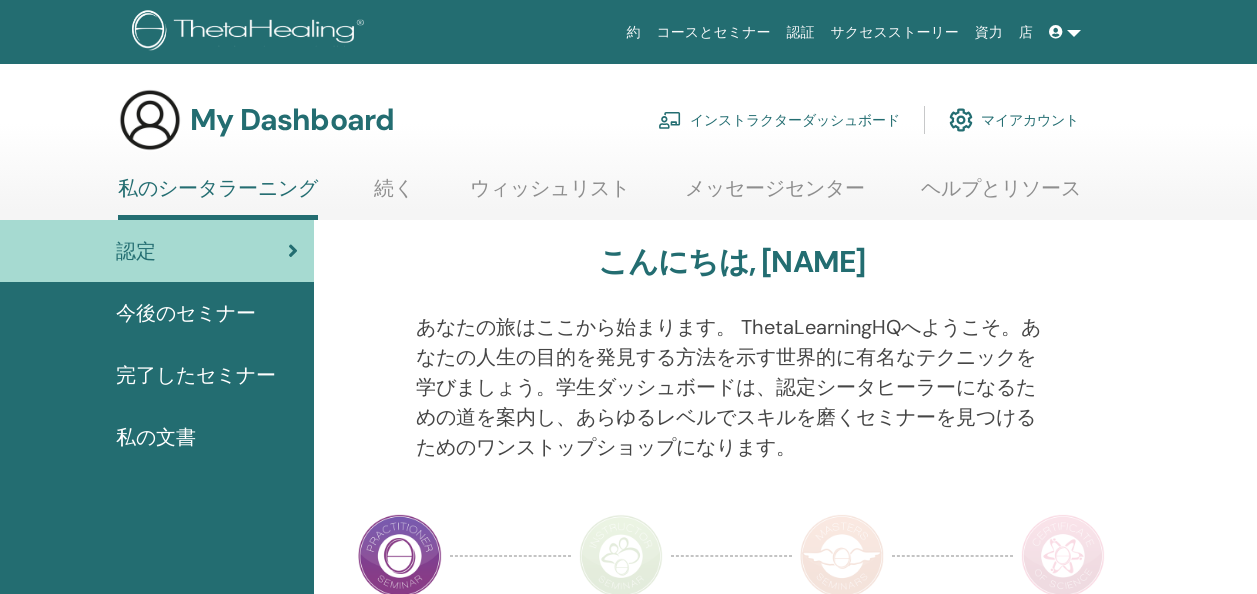 scroll, scrollTop: 0, scrollLeft: 0, axis: both 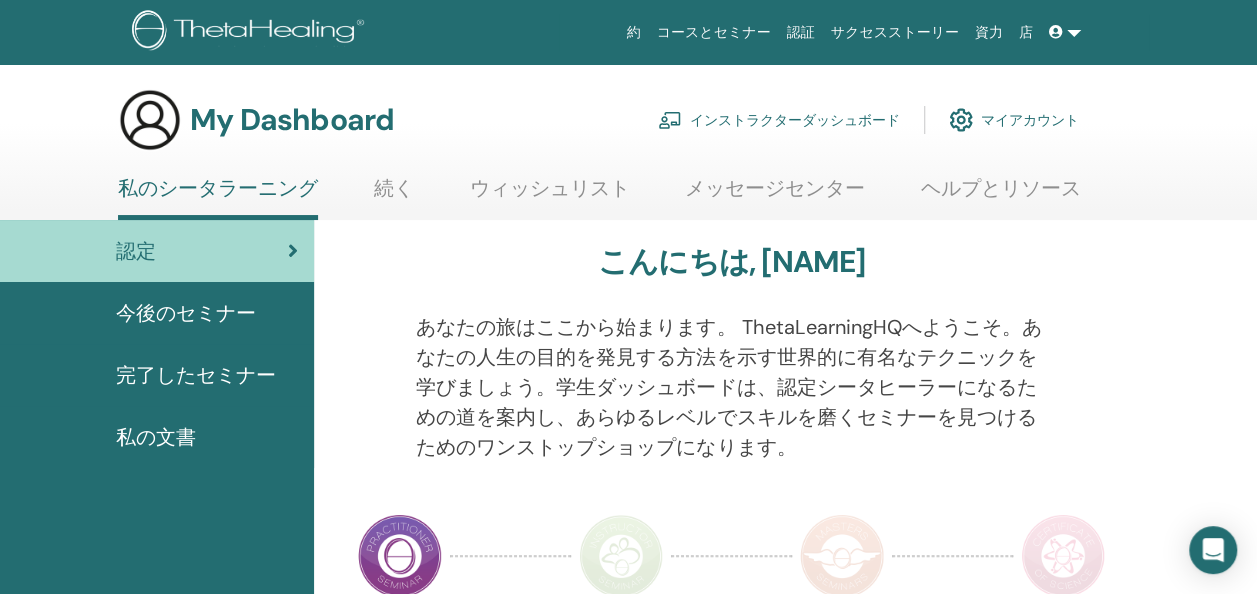 click at bounding box center [621, 556] 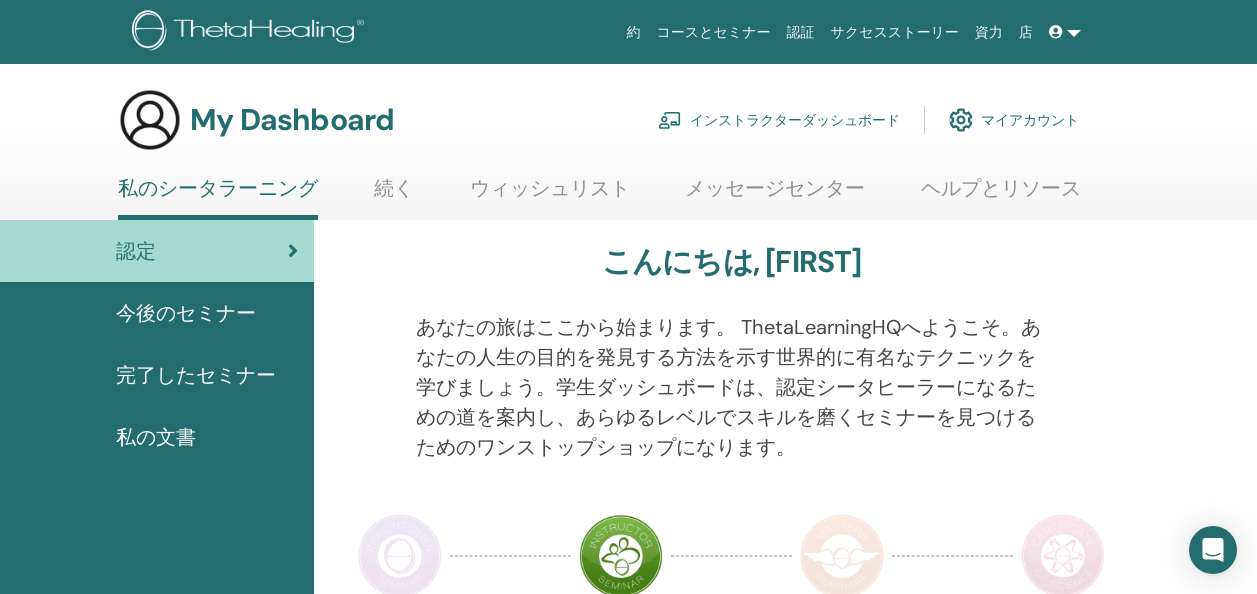 scroll, scrollTop: 0, scrollLeft: 0, axis: both 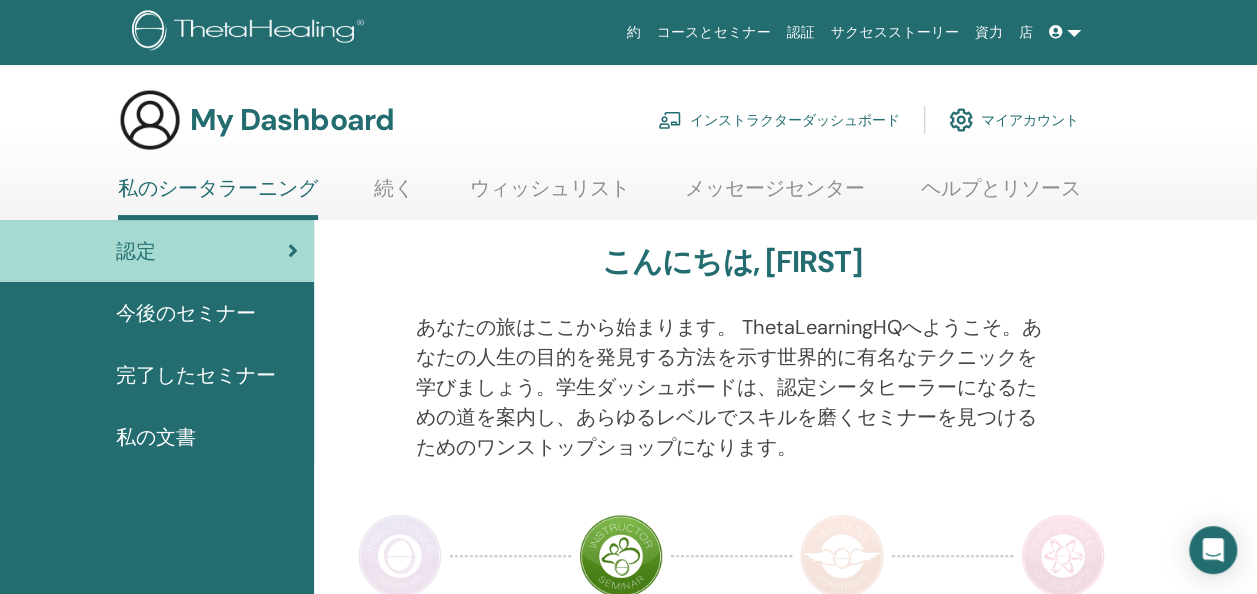 click on "インストラクターダッシュボード" at bounding box center [779, 120] 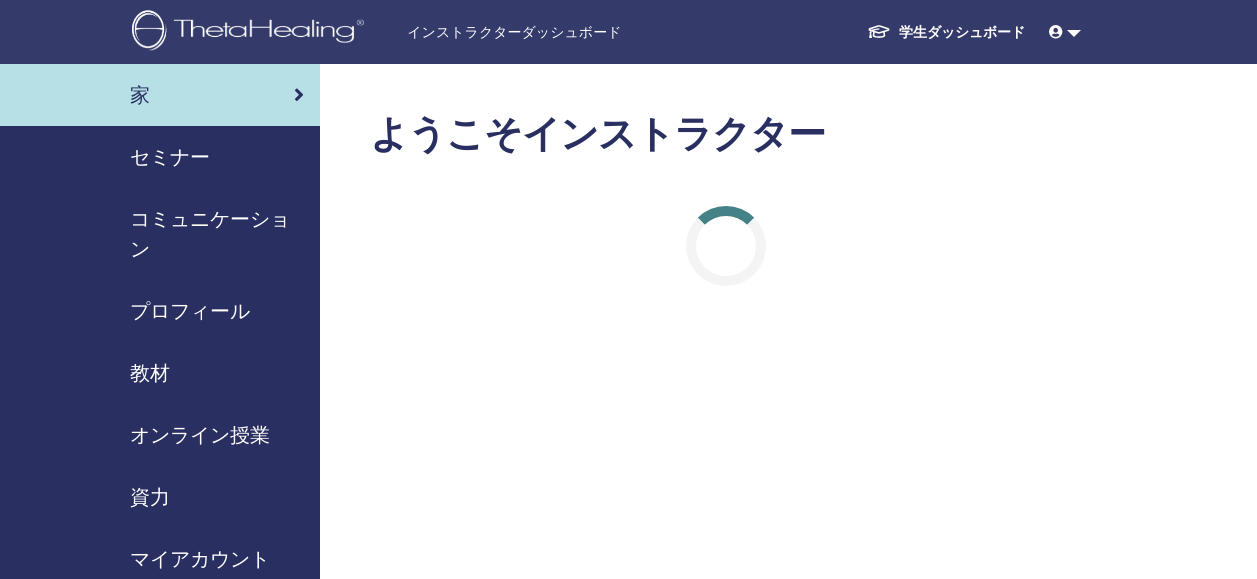 scroll, scrollTop: 0, scrollLeft: 0, axis: both 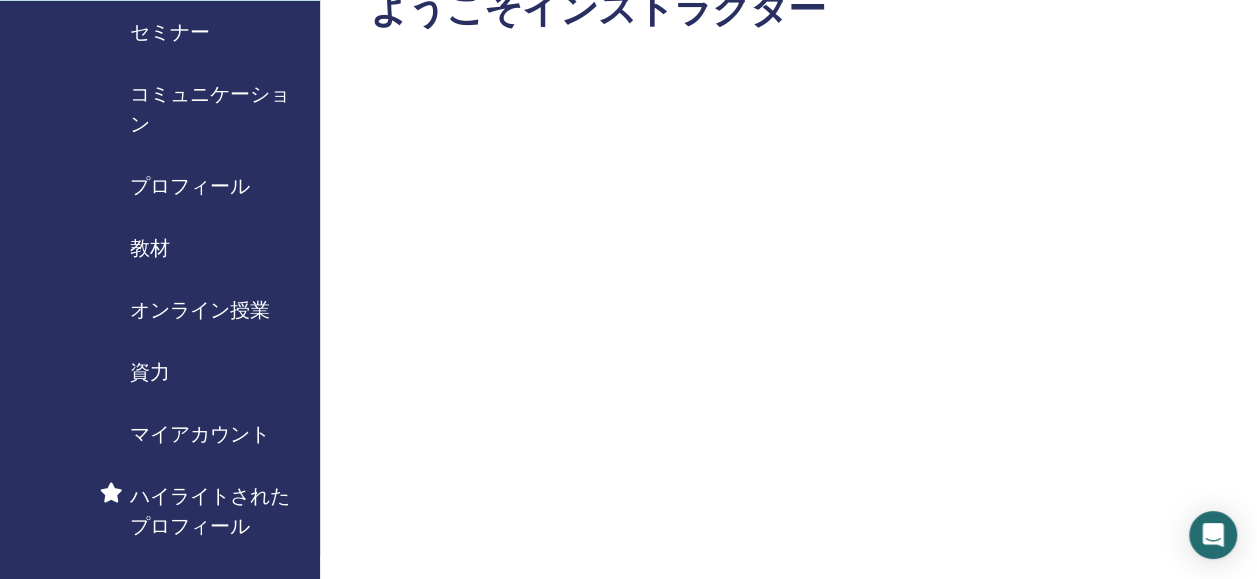 click on "オンライン授業" at bounding box center [200, 310] 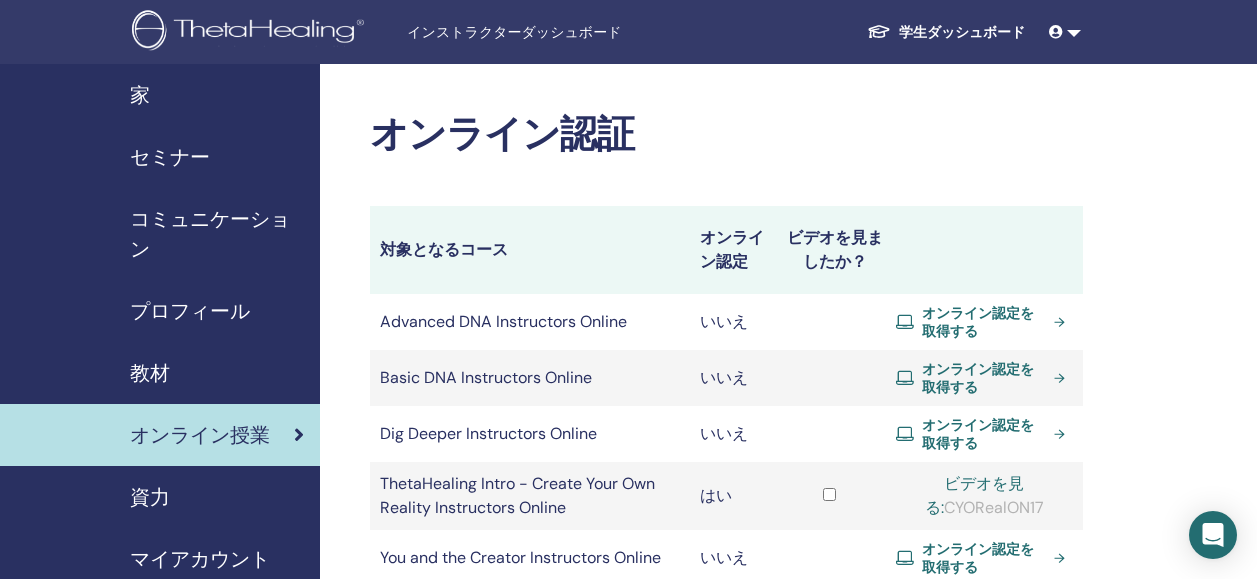 scroll, scrollTop: 0, scrollLeft: 0, axis: both 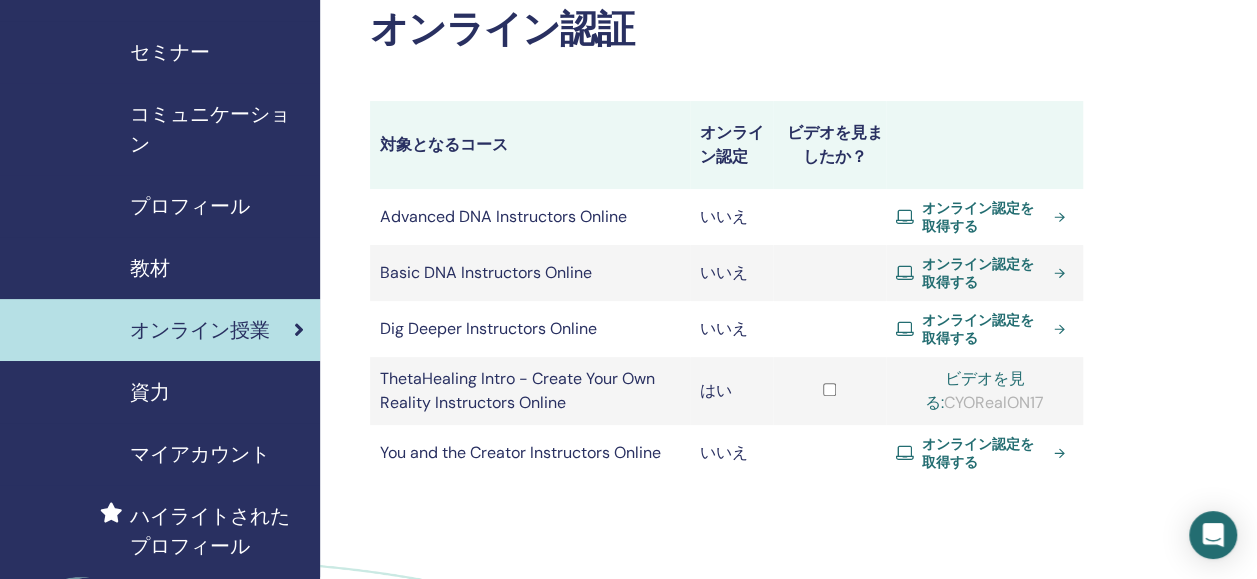click on "オンライン認定を取得する" at bounding box center [984, 217] 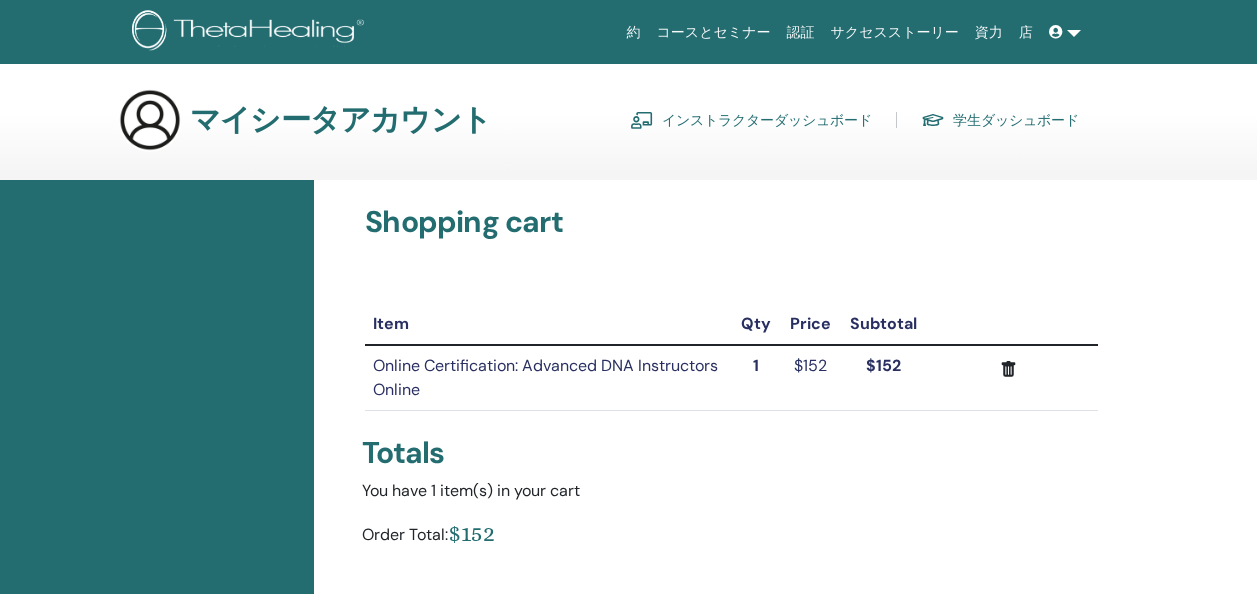 scroll, scrollTop: 0, scrollLeft: 0, axis: both 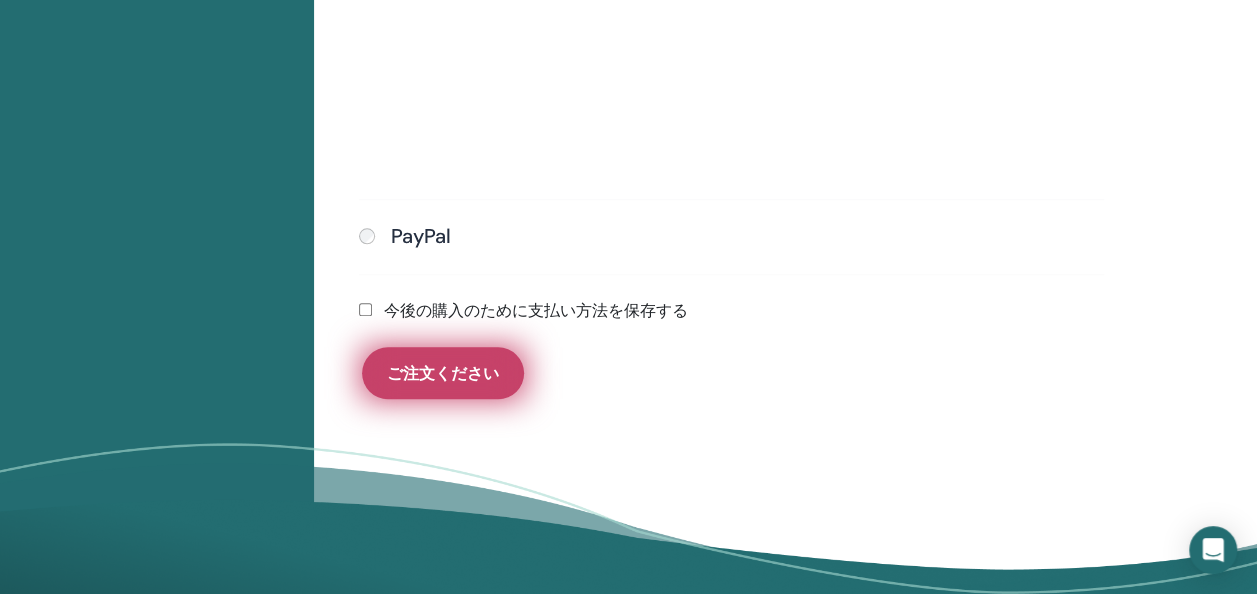 click on "ご注文ください" at bounding box center [443, 373] 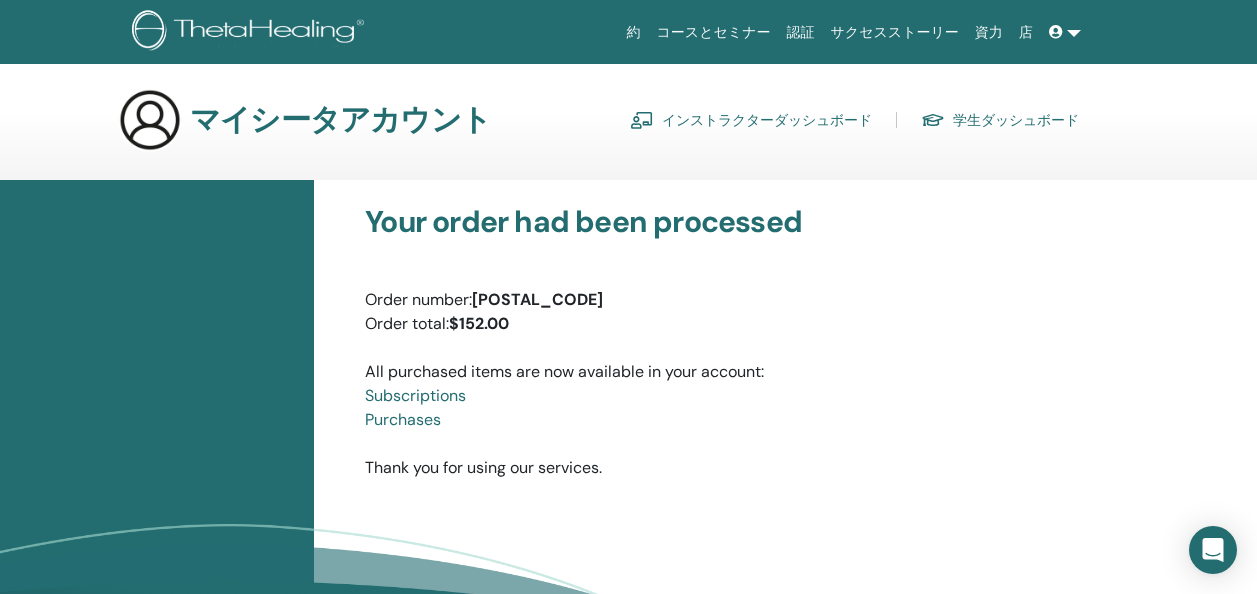 scroll, scrollTop: 0, scrollLeft: 0, axis: both 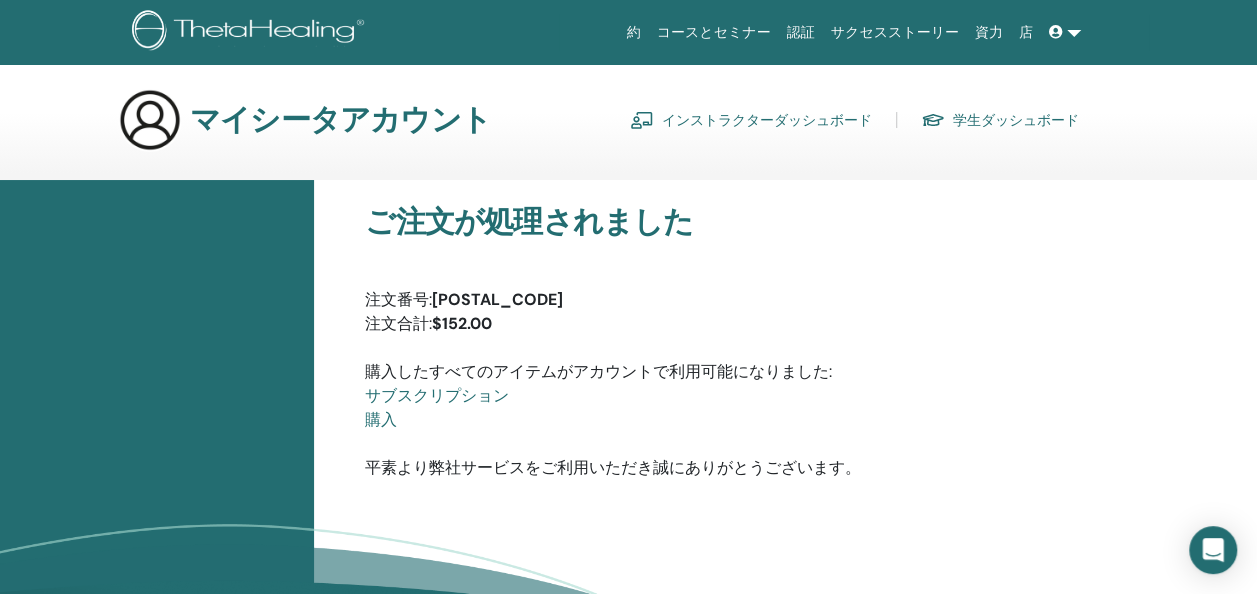 click on "サブスクリプション" at bounding box center (437, 395) 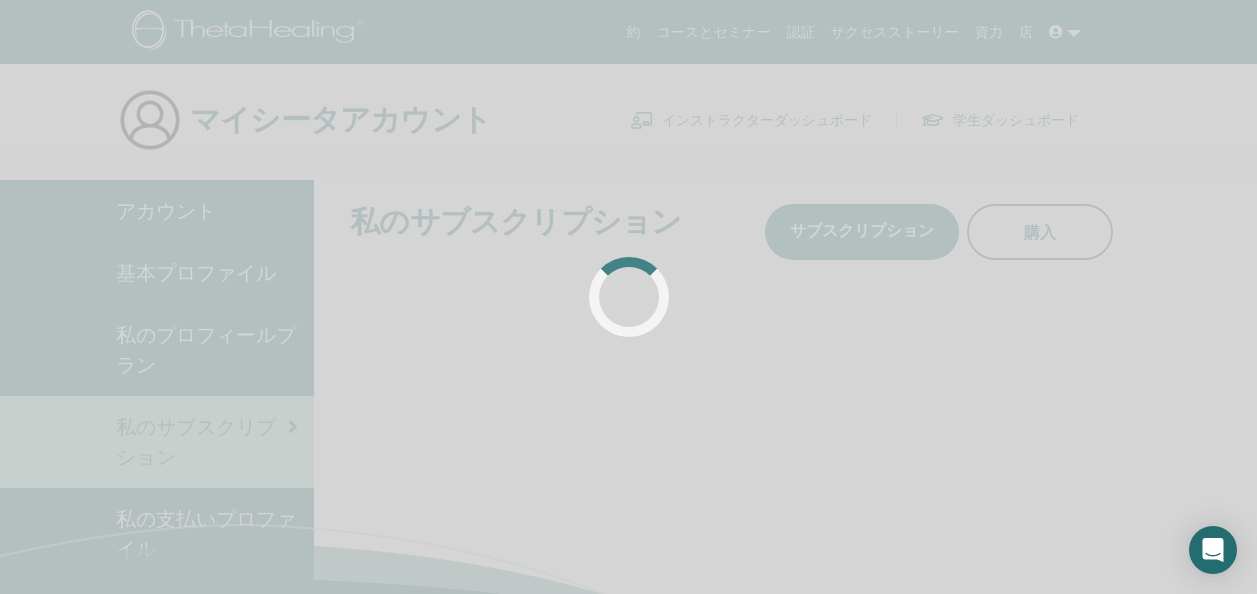 scroll, scrollTop: 0, scrollLeft: 0, axis: both 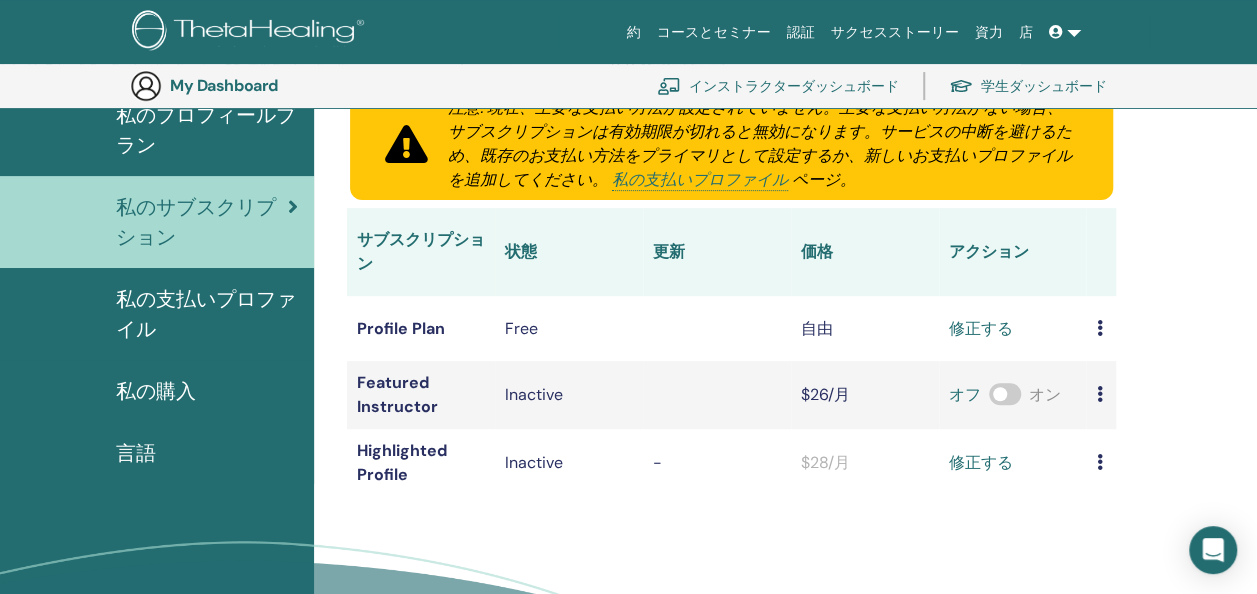 click at bounding box center (1099, 328) 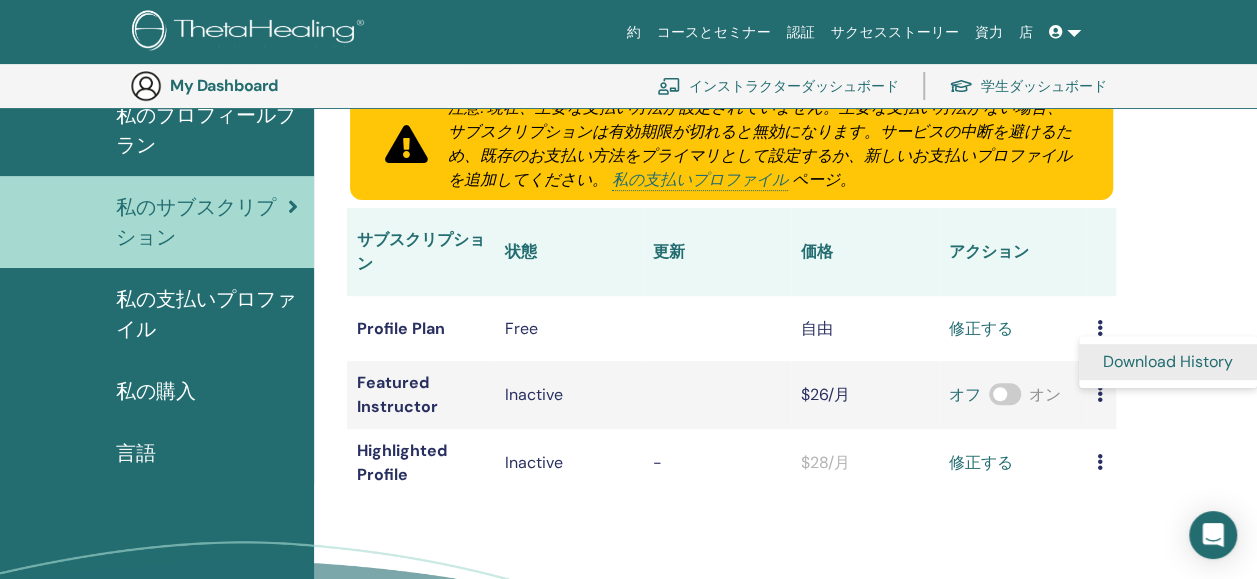 click on "Download History" at bounding box center (1168, 362) 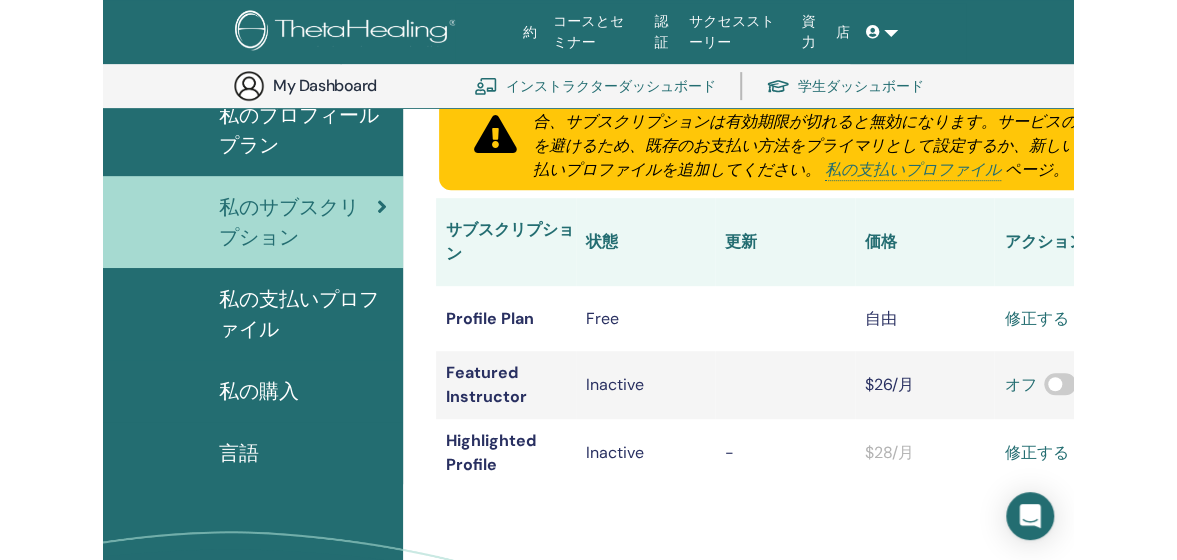 scroll, scrollTop: 0, scrollLeft: 0, axis: both 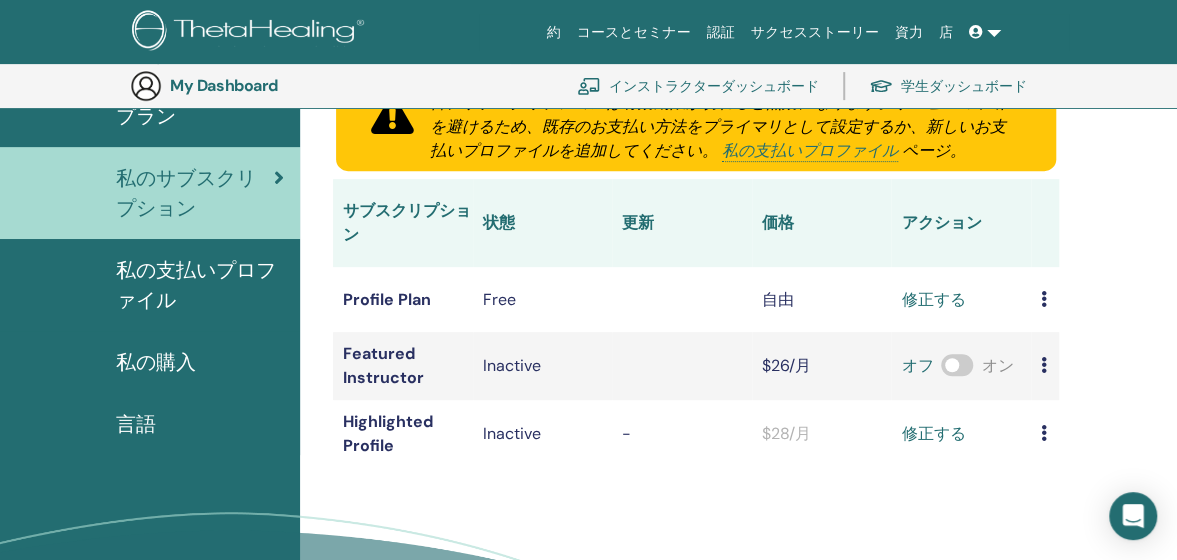 click on "Featured Instructor" at bounding box center [403, 366] 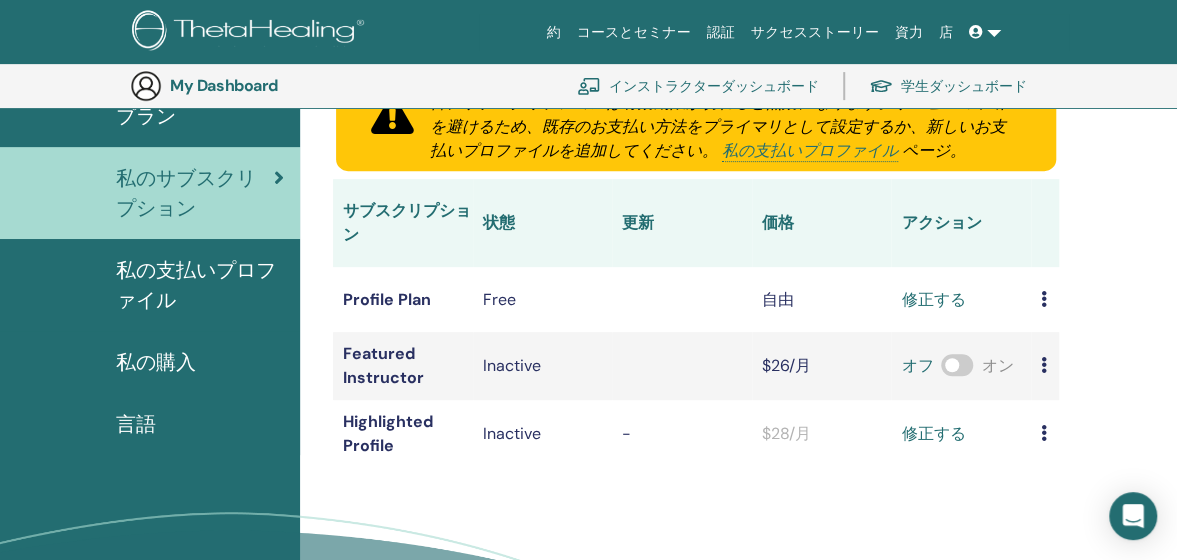 click on "言語" at bounding box center [136, 424] 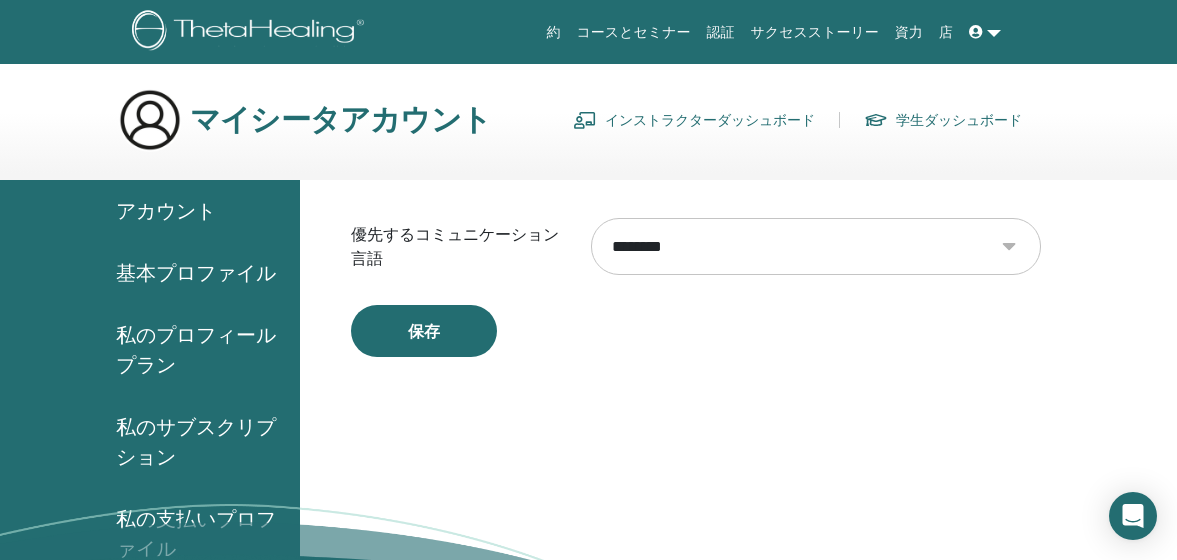 scroll, scrollTop: 0, scrollLeft: 0, axis: both 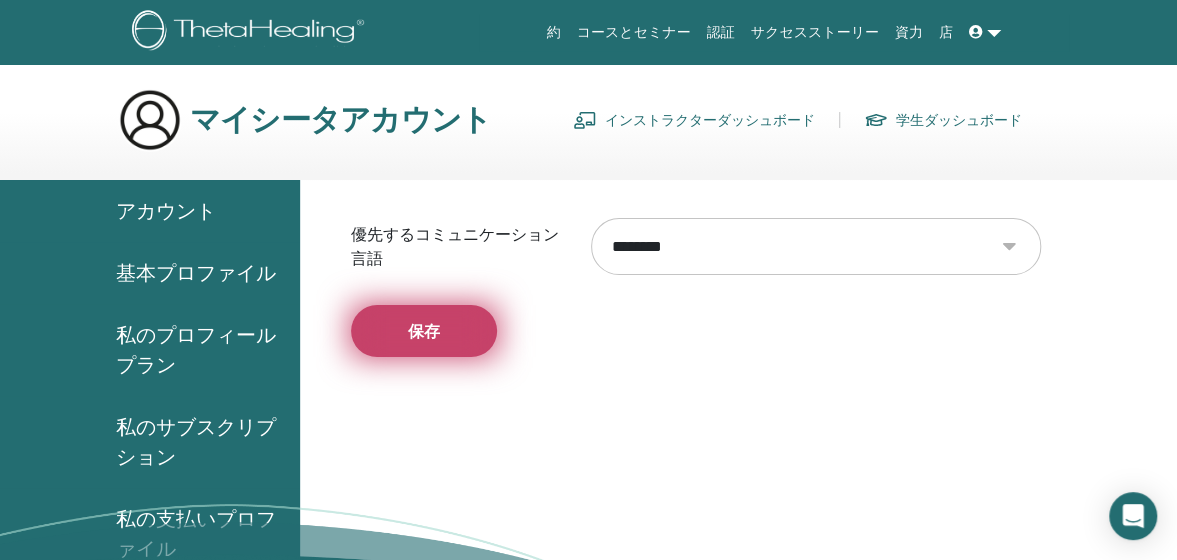 click on "保存" at bounding box center [424, 331] 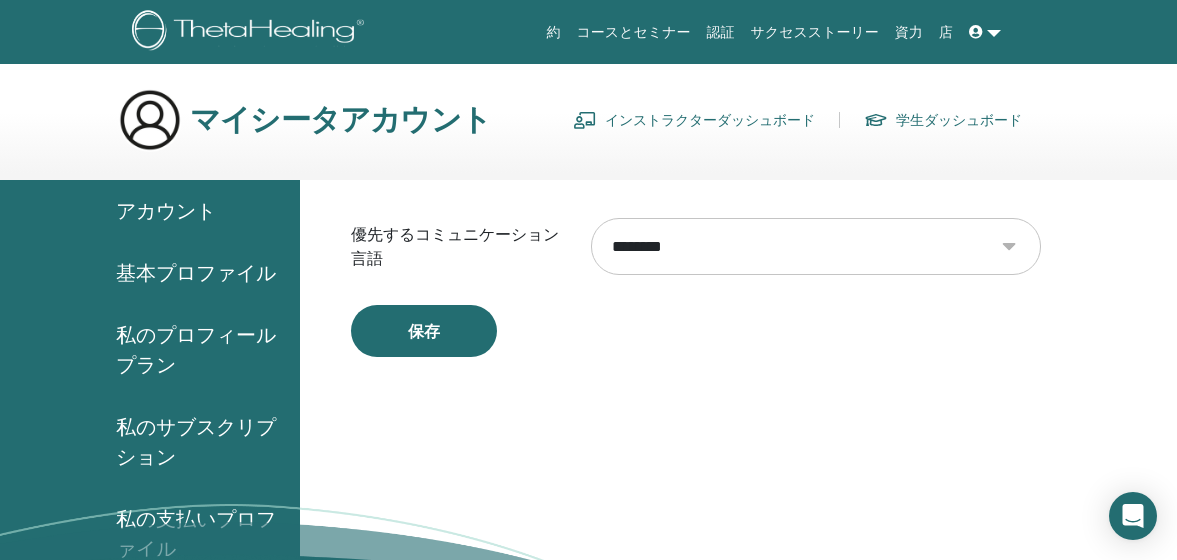 scroll, scrollTop: 0, scrollLeft: 0, axis: both 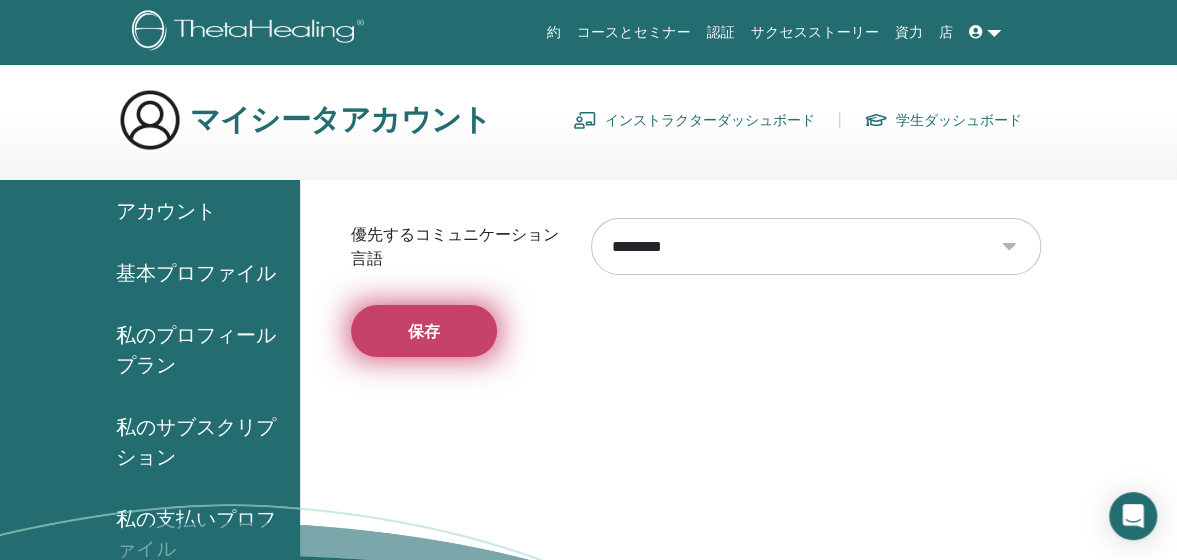 click on "保存" at bounding box center (424, 331) 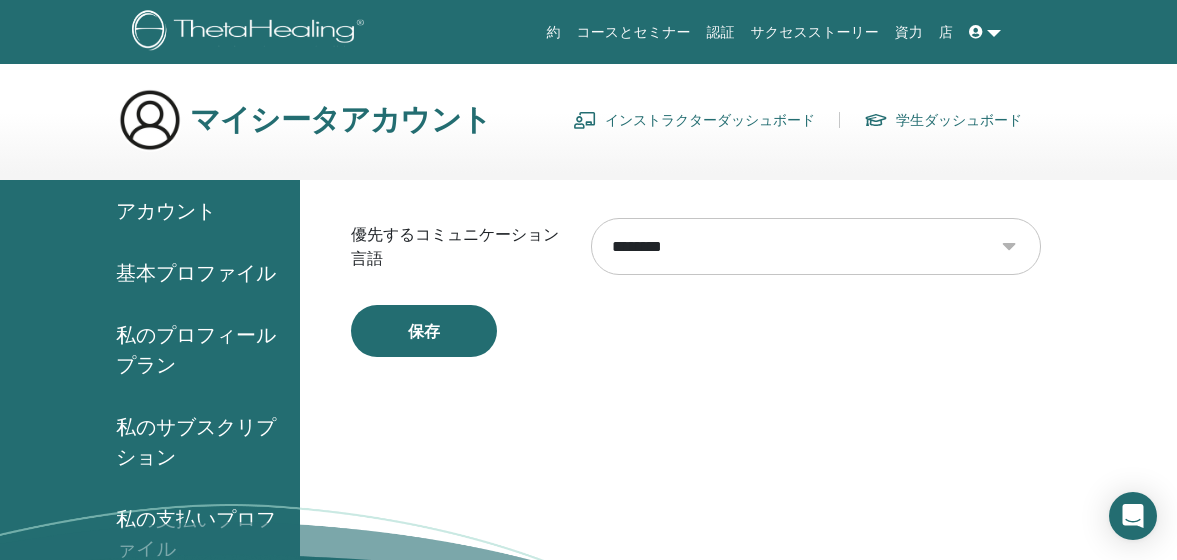 scroll, scrollTop: 0, scrollLeft: 0, axis: both 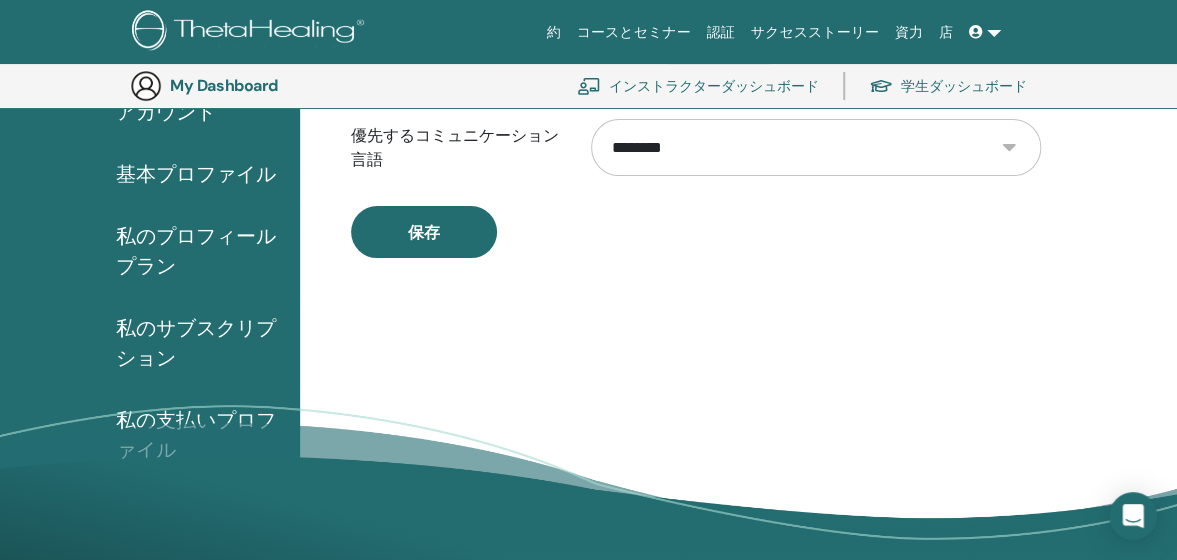 click on "ニュースレターを購読する
定期的にシータヒーリングの最新情報を受け取りましょう!
Theta Healing
シータヒーリングとは
認定" at bounding box center [589, 705] 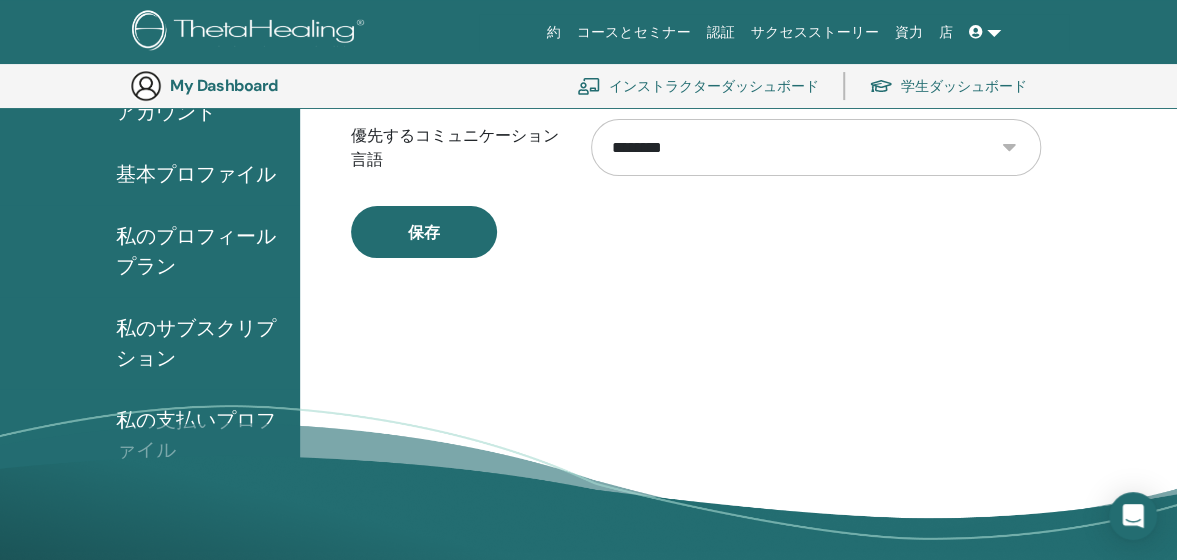 click on "ニュースレターを購読する
定期的にシータヒーリングの最新情報を受け取りましょう!
Theta Healing
シータヒーリングとは" at bounding box center (588, 713) 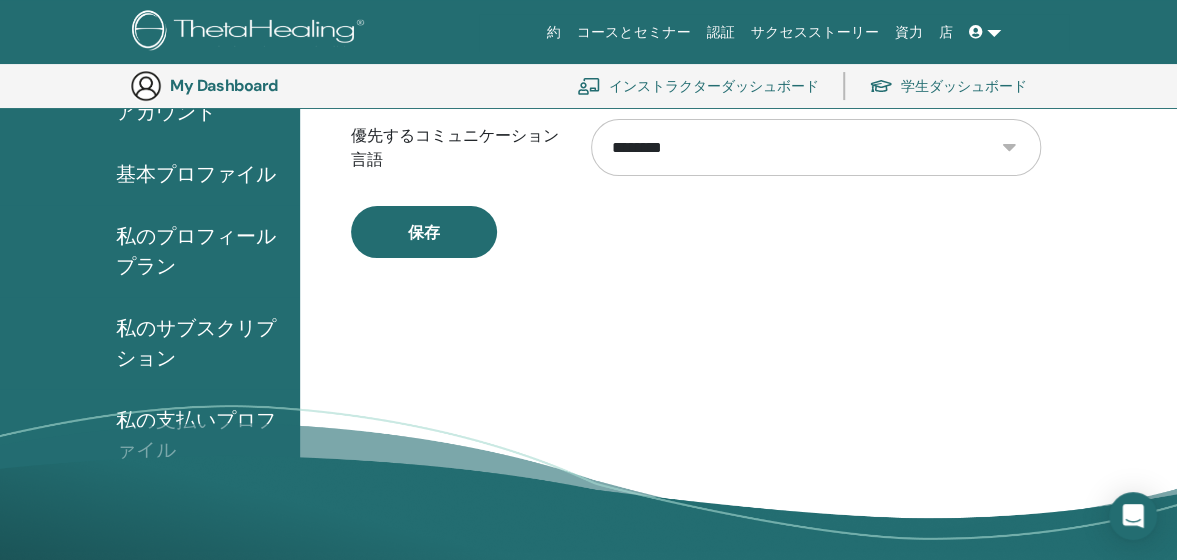 click on "私のサブスクリプション" at bounding box center (200, 343) 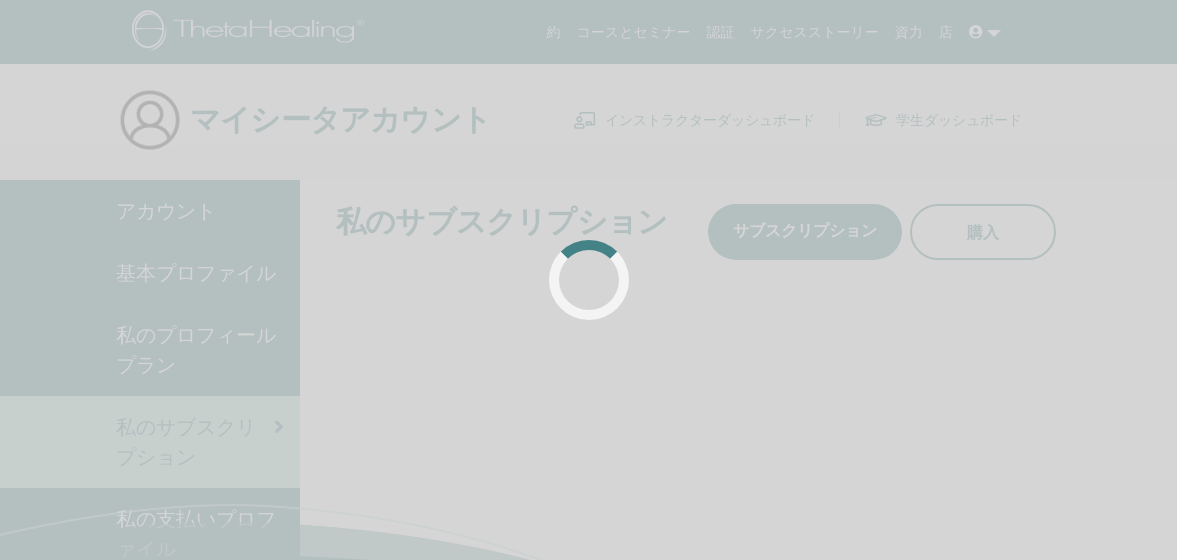 scroll, scrollTop: 0, scrollLeft: 0, axis: both 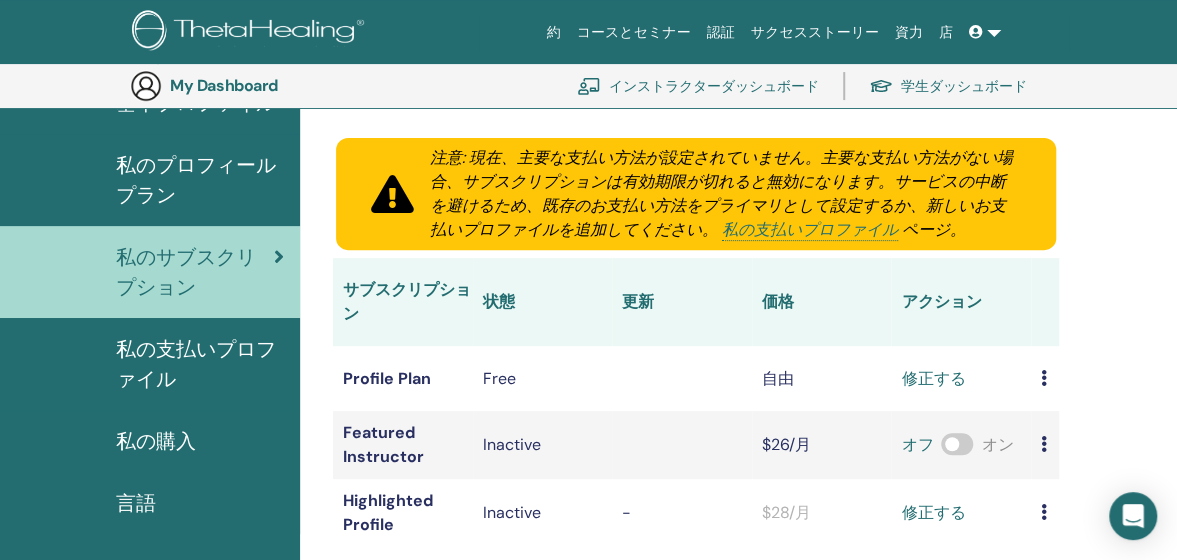 click on "私の支払いプロファイル" at bounding box center [200, 364] 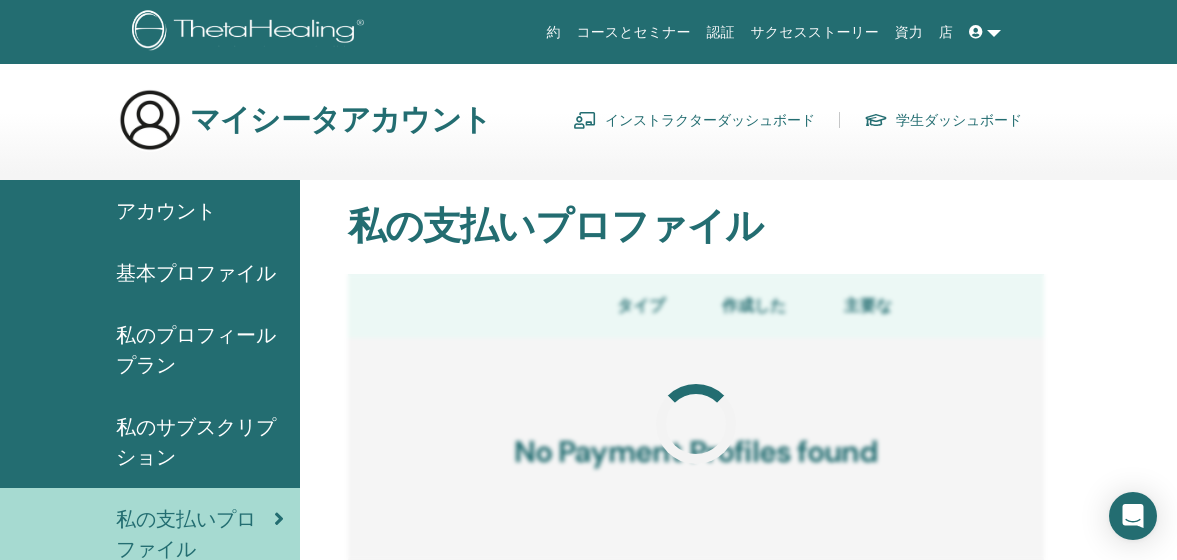 scroll, scrollTop: 0, scrollLeft: 0, axis: both 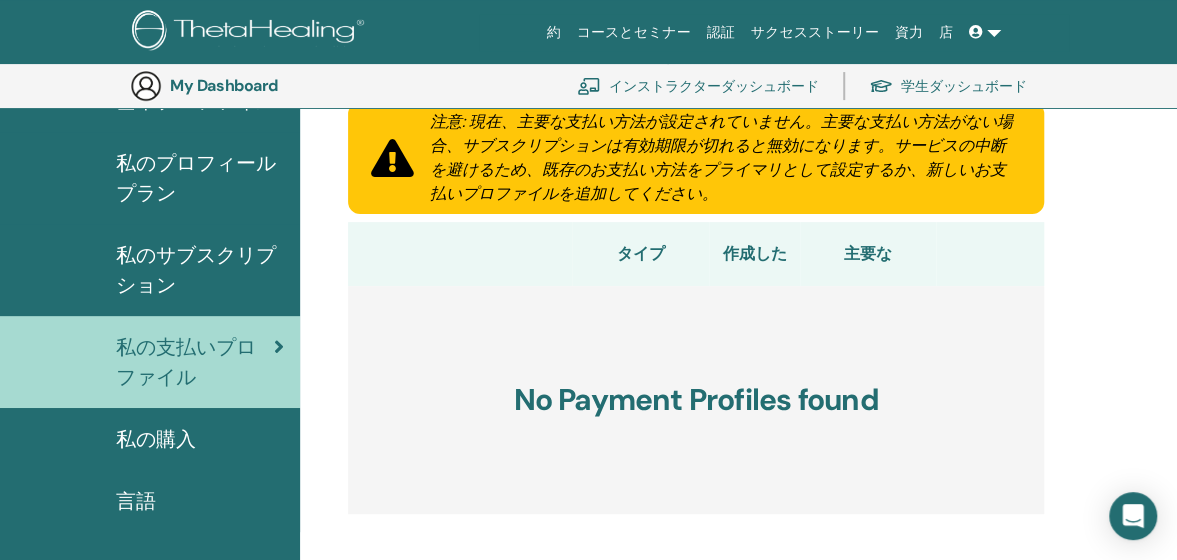 click on "私の購入" at bounding box center [156, 439] 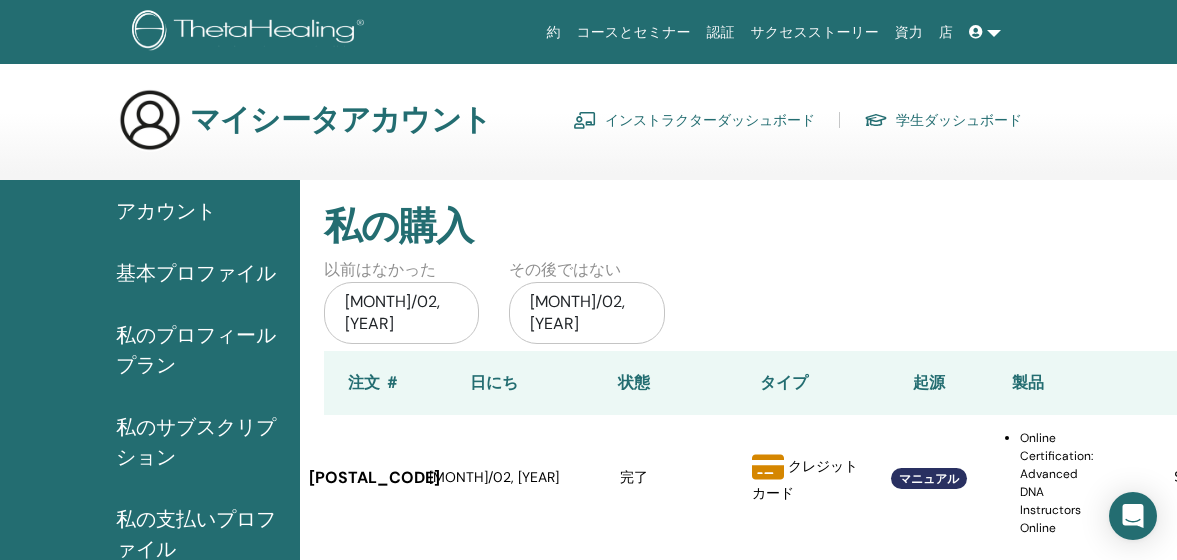 scroll, scrollTop: 0, scrollLeft: 0, axis: both 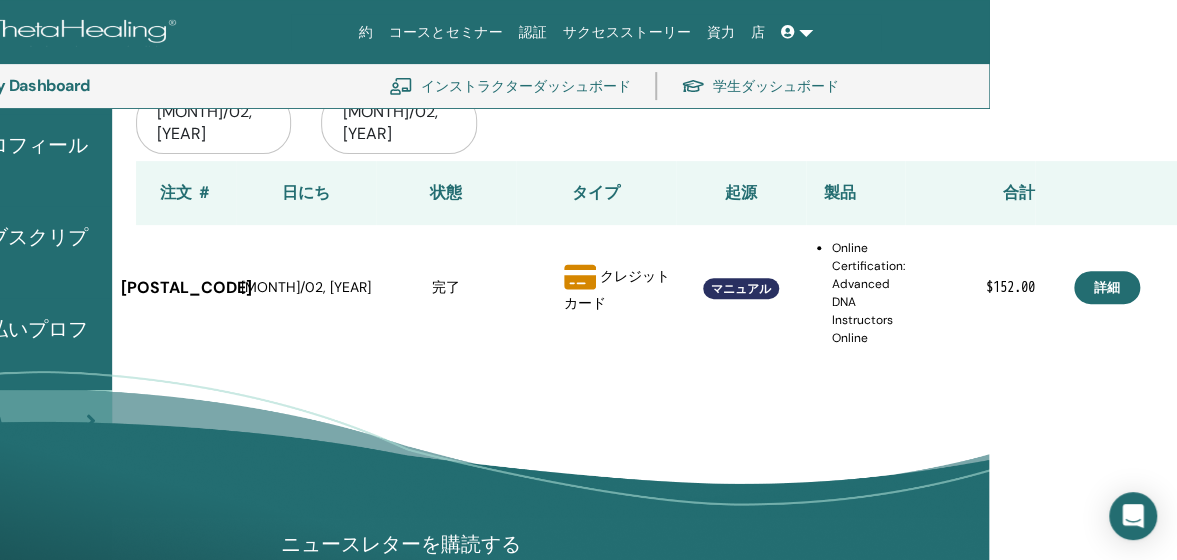 click on "詳細" at bounding box center [1107, 287] 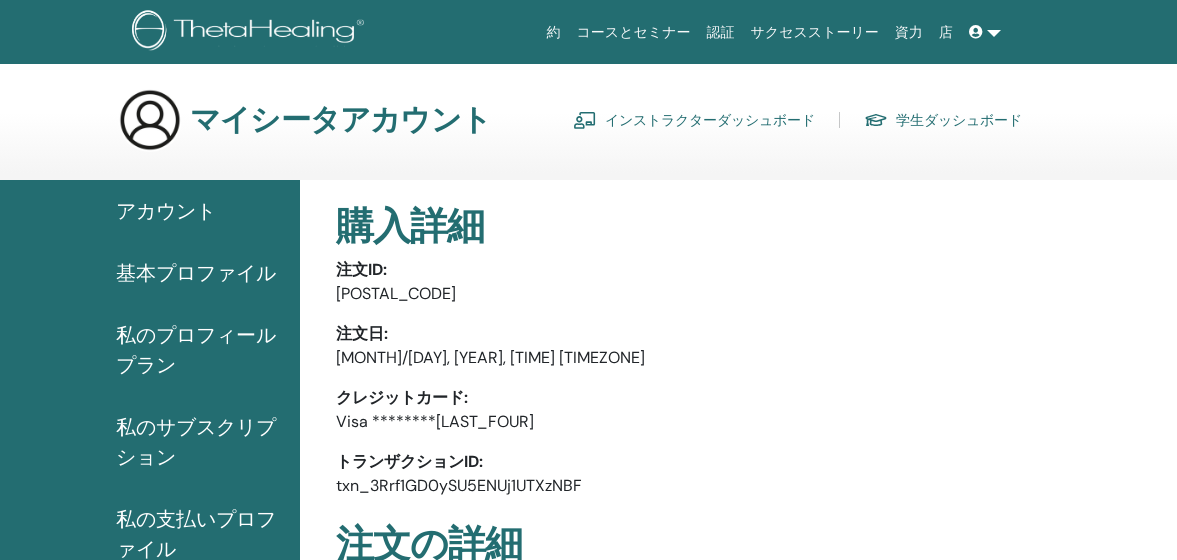 scroll, scrollTop: 0, scrollLeft: 0, axis: both 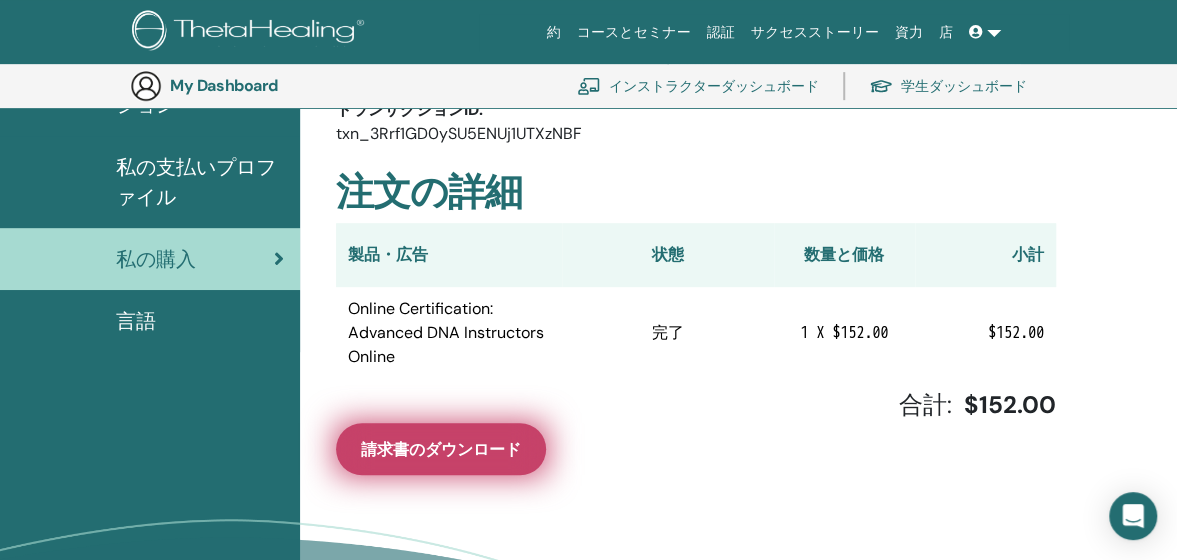 click on "請求書のダウンロード" at bounding box center [441, 449] 